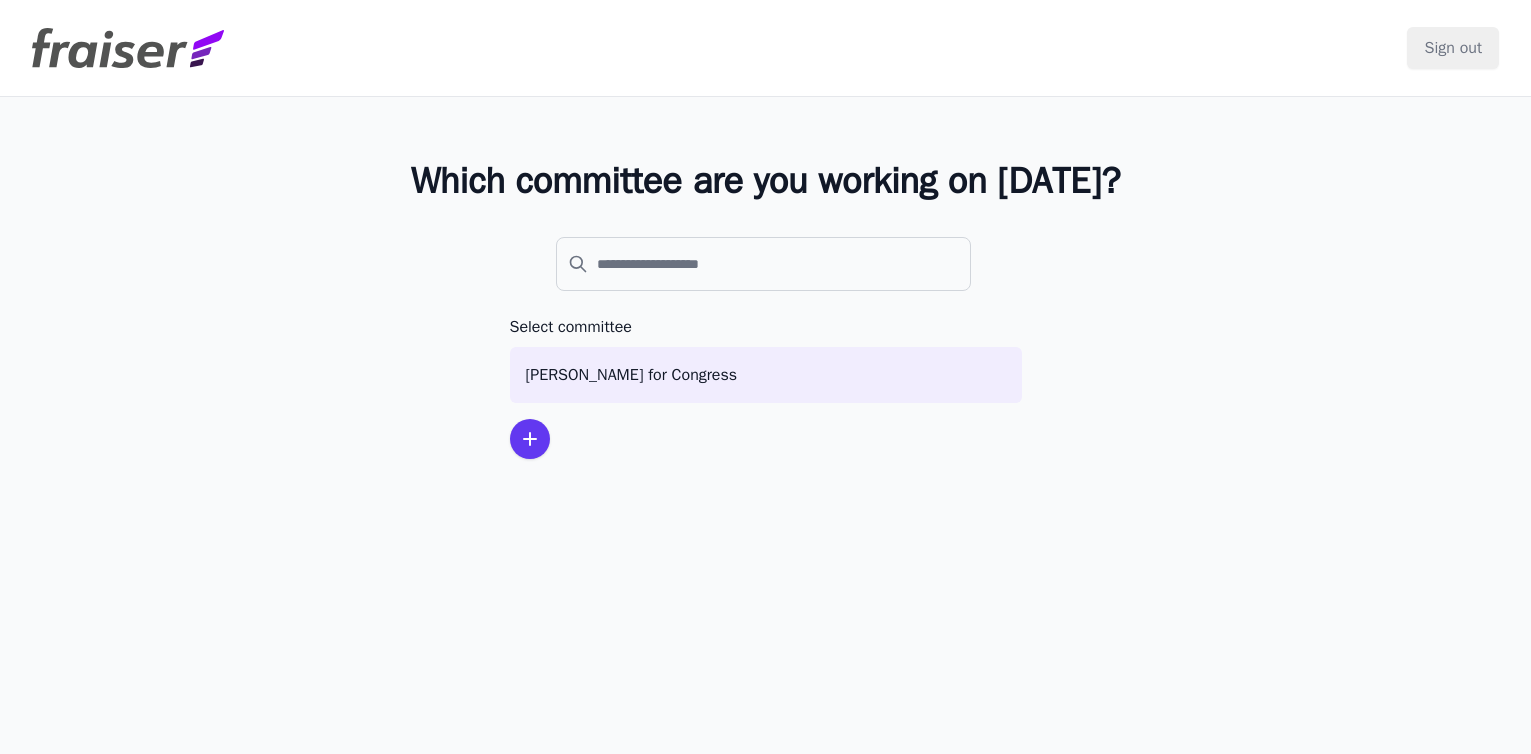 scroll, scrollTop: 0, scrollLeft: 0, axis: both 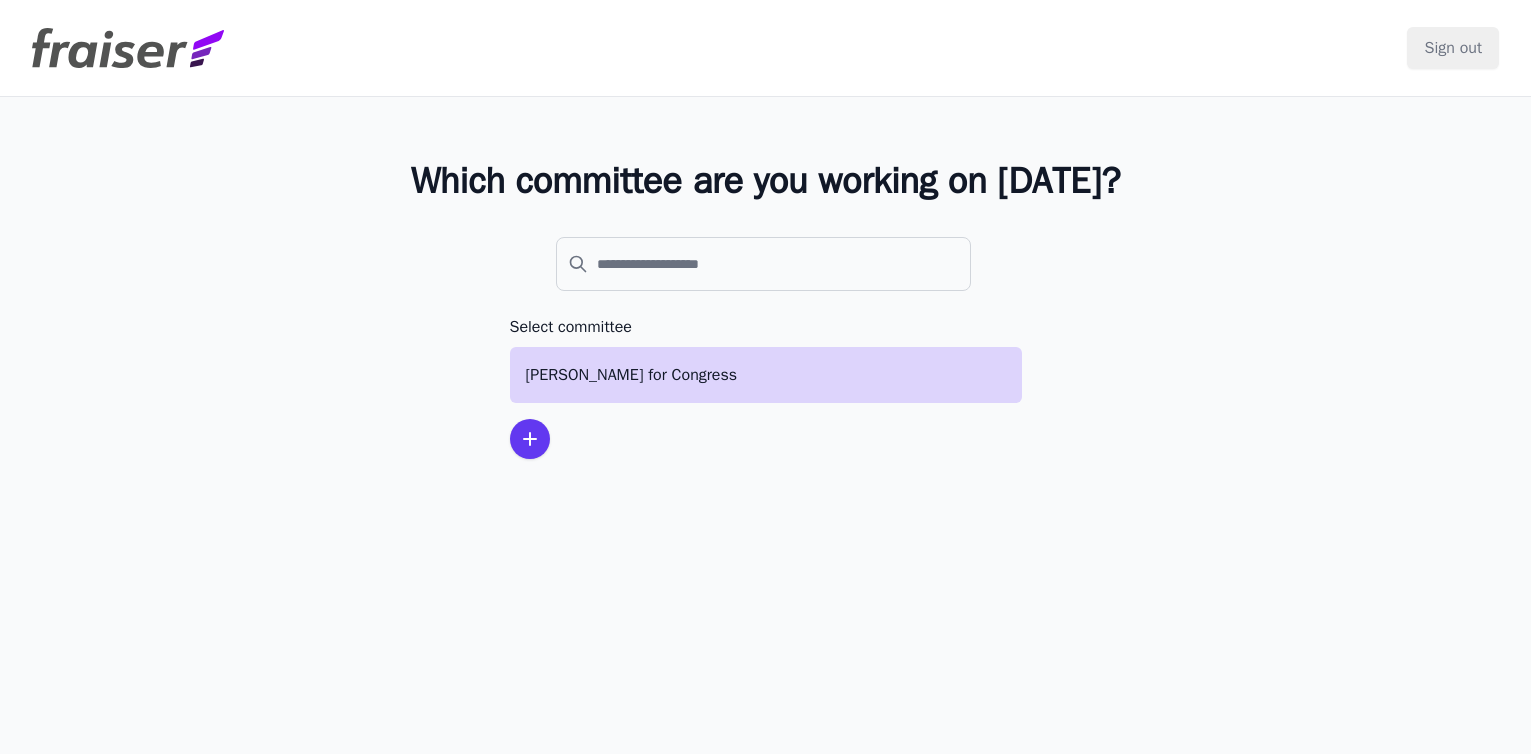 click on "[PERSON_NAME] for Congress" at bounding box center (766, 375) 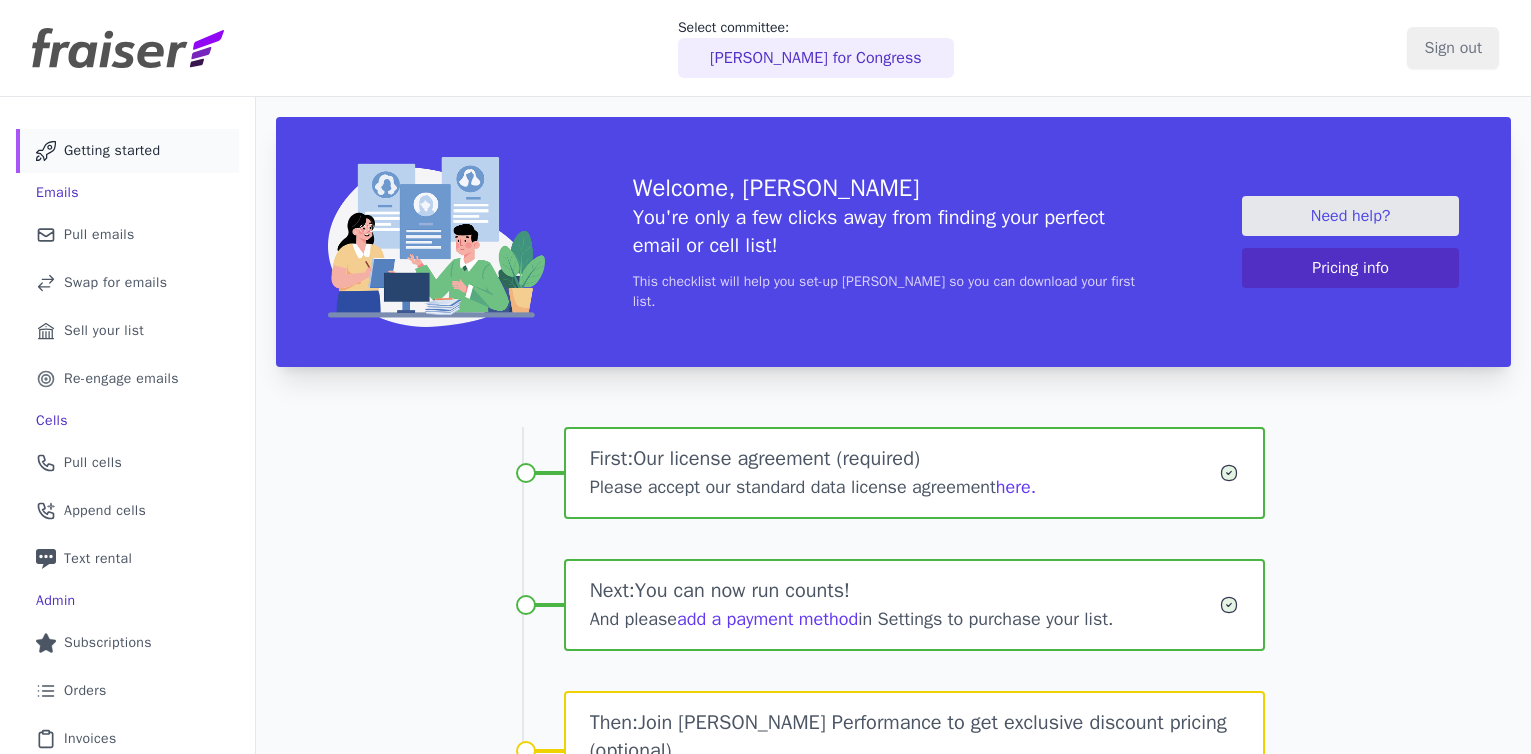 scroll, scrollTop: 0, scrollLeft: 0, axis: both 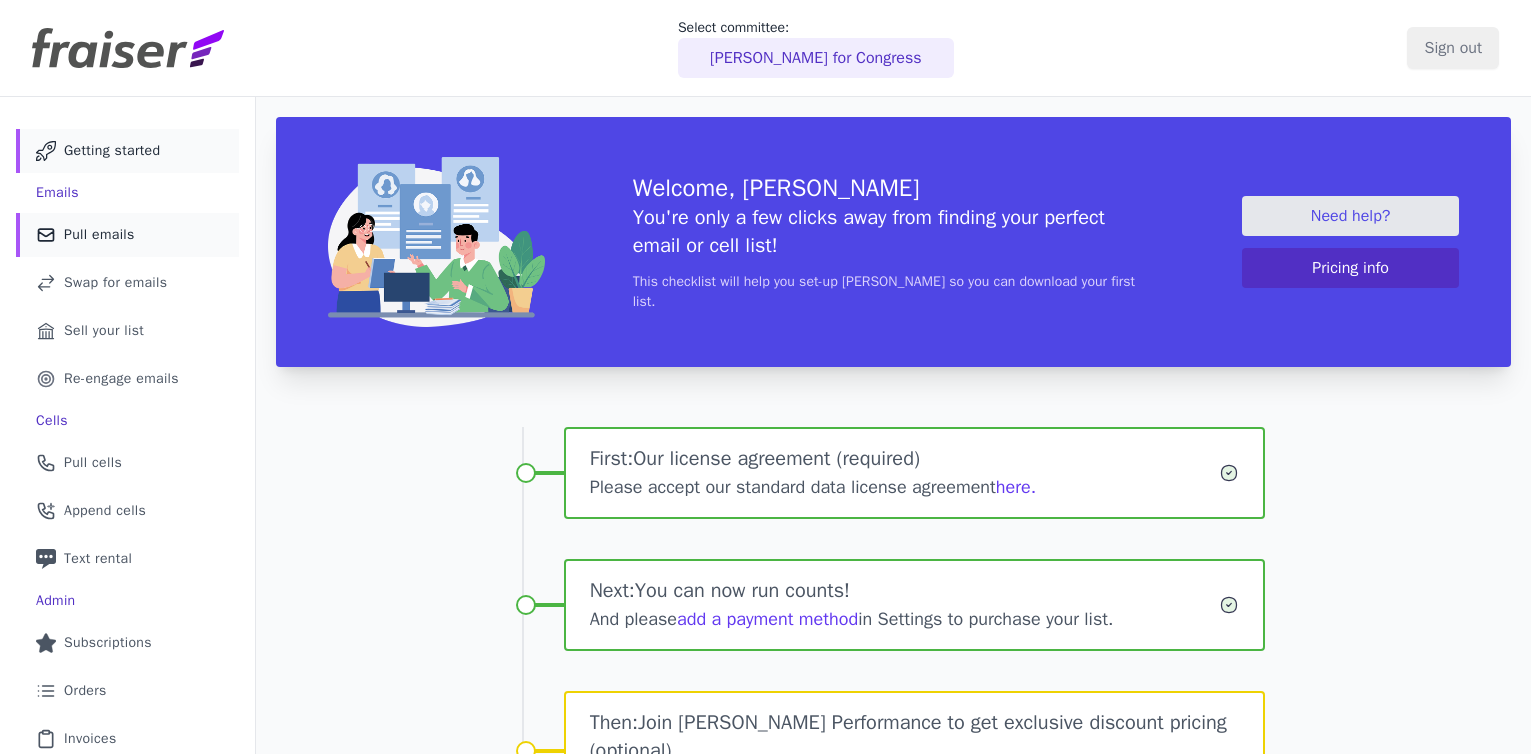 click on "Pull emails" at bounding box center (99, 235) 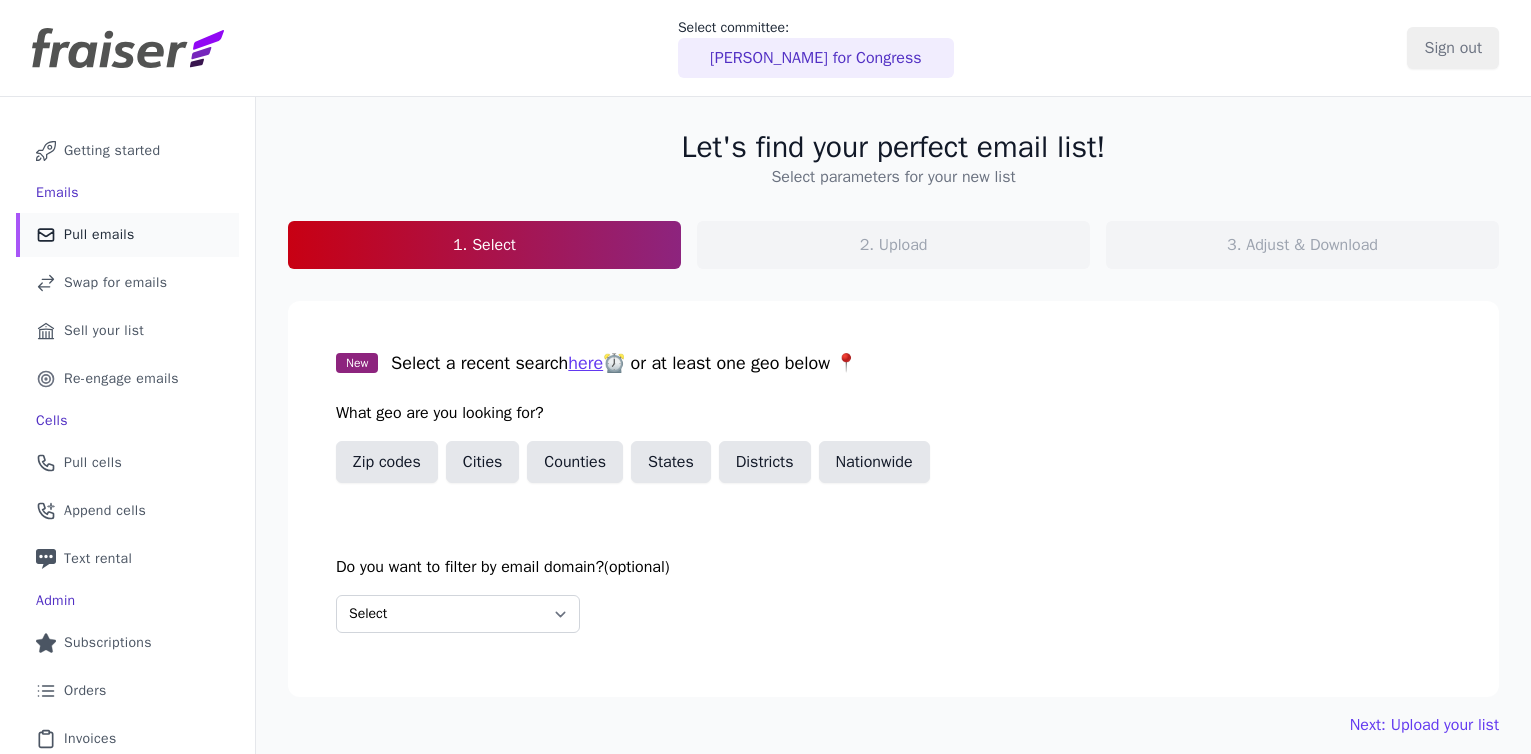 scroll, scrollTop: 0, scrollLeft: 0, axis: both 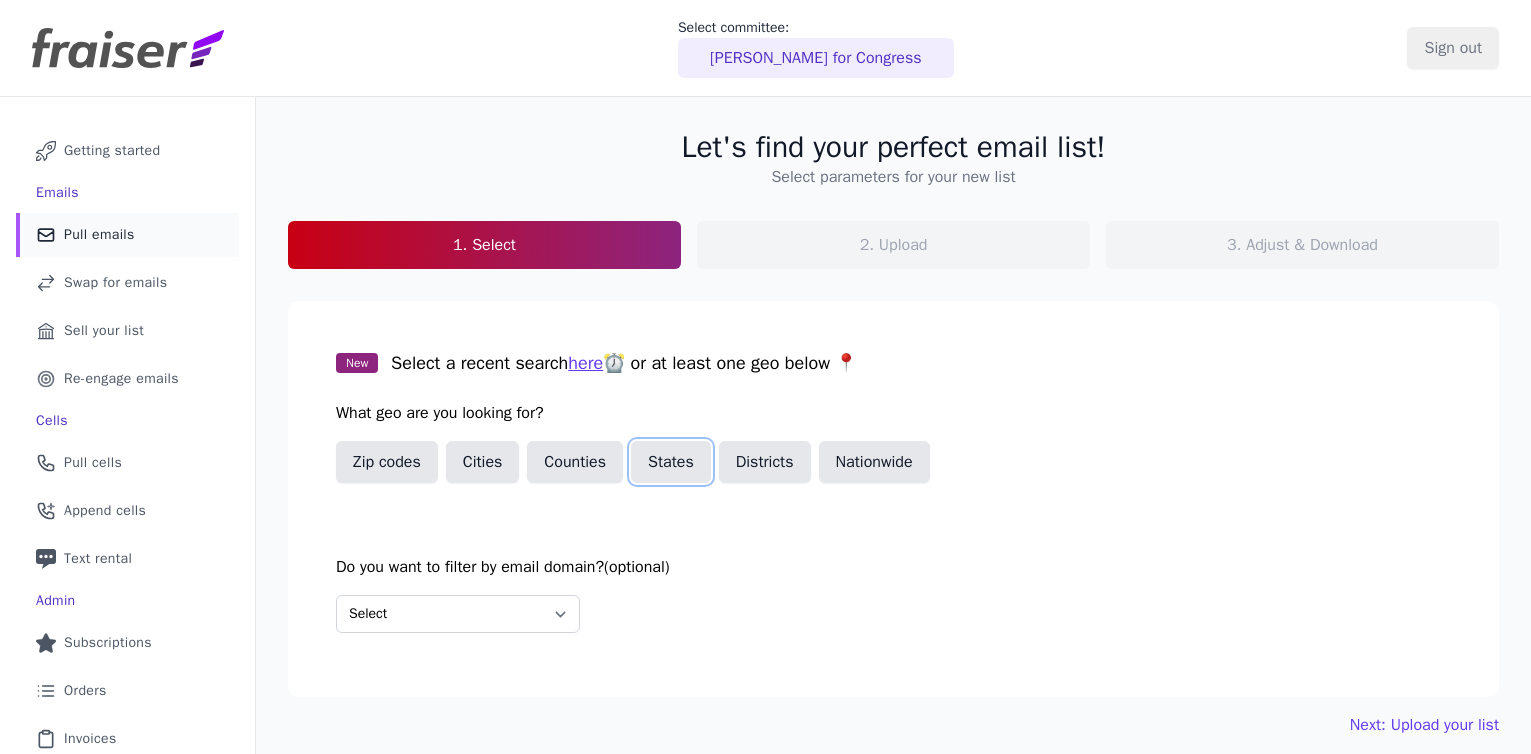 click on "States" at bounding box center (671, 462) 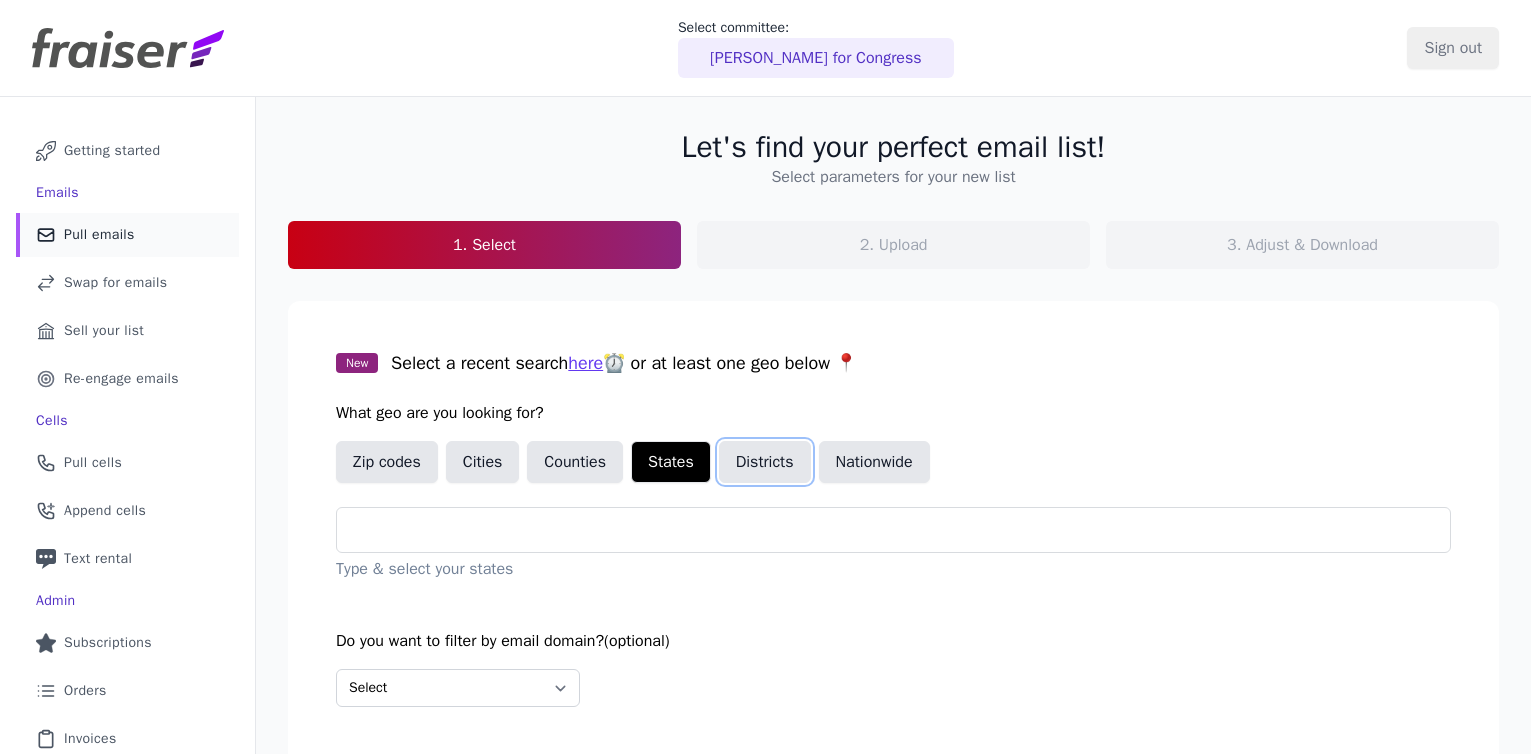 click on "Districts" at bounding box center [765, 462] 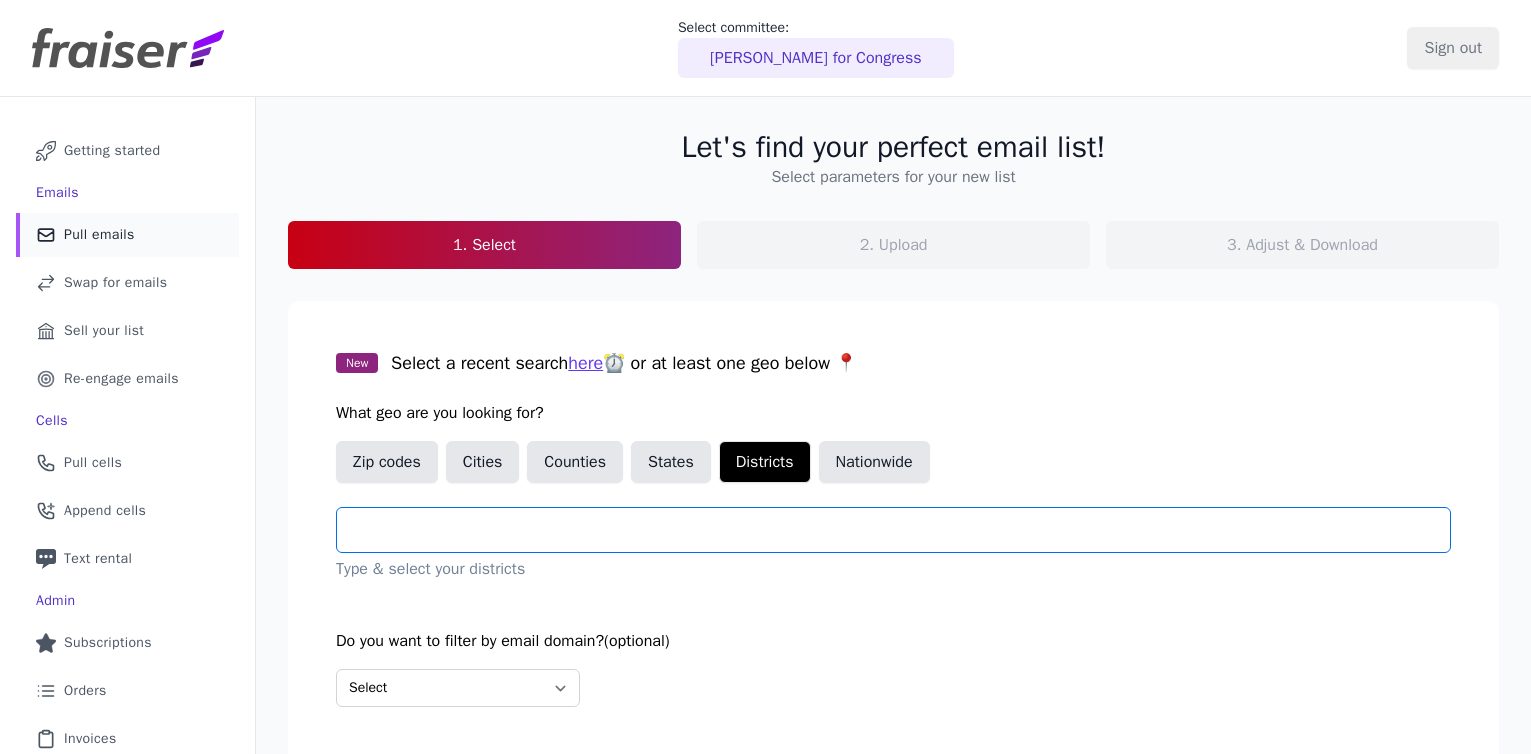 click at bounding box center (901, 530) 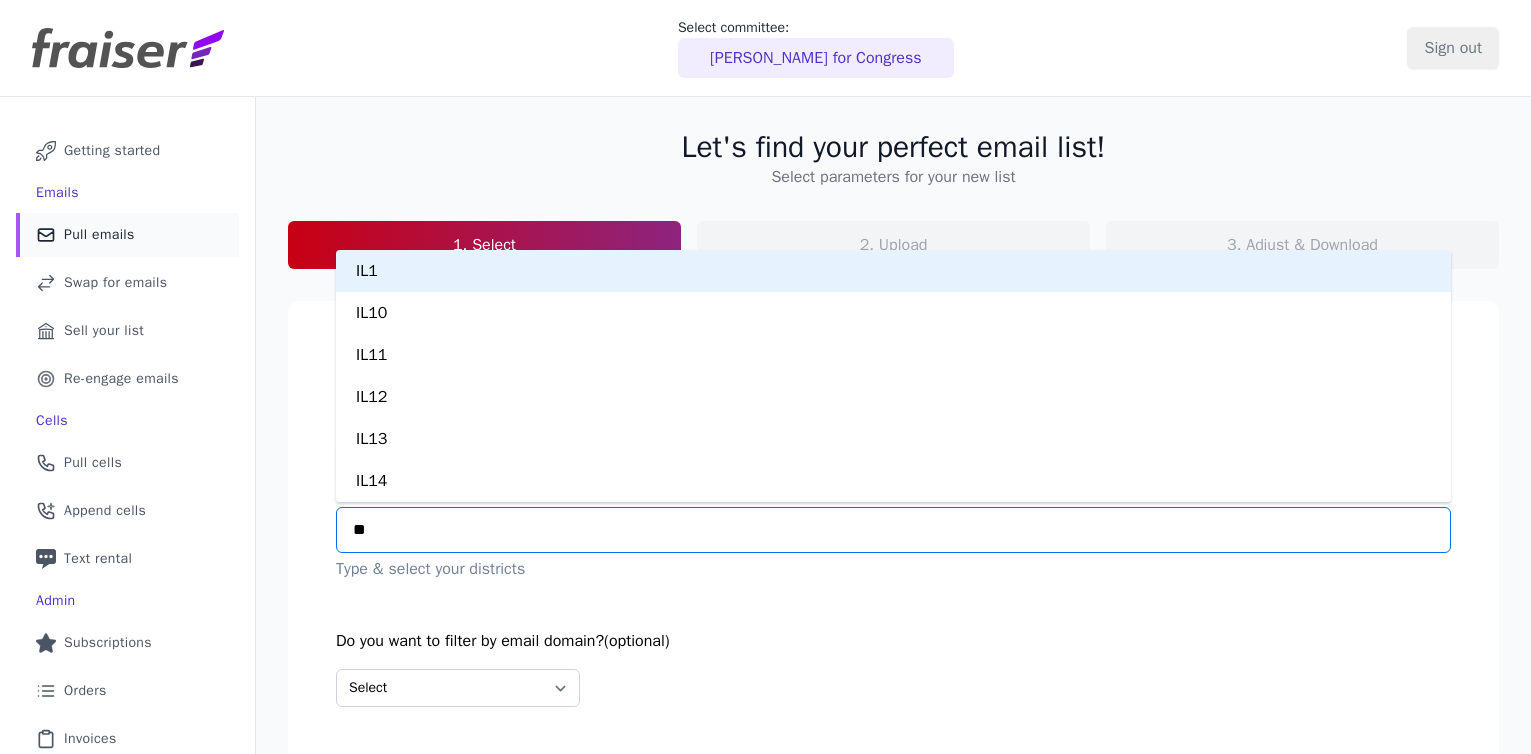 type on "***" 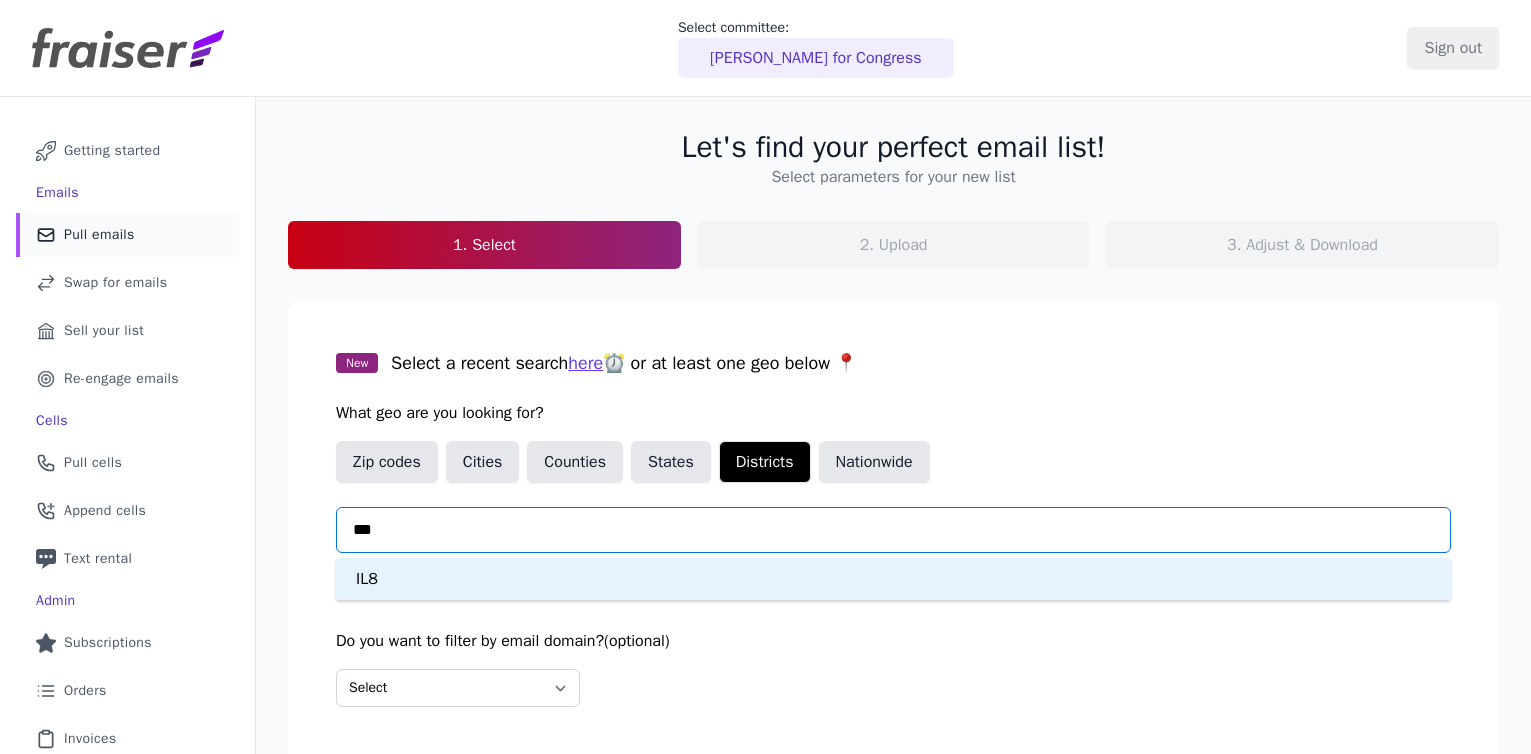 type 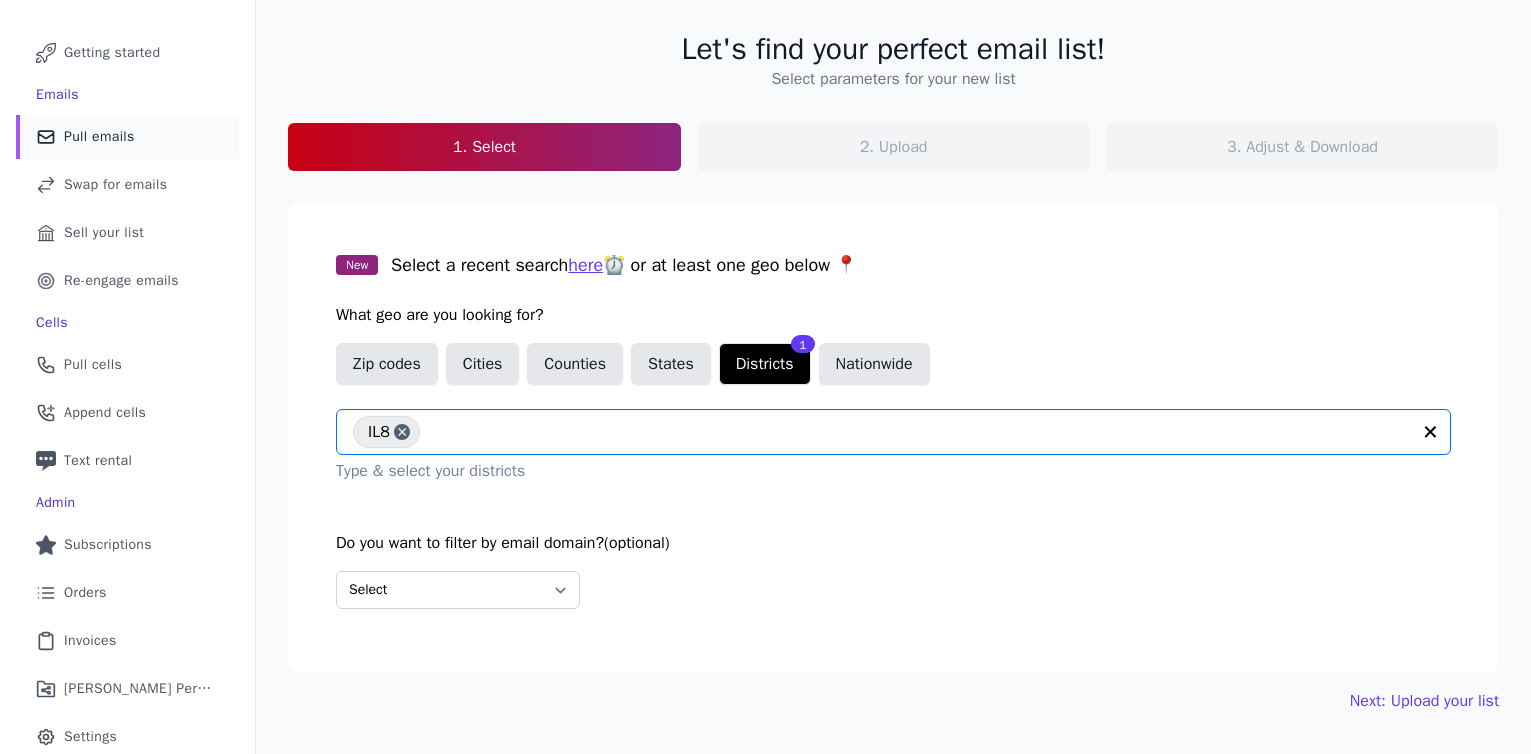scroll, scrollTop: 151, scrollLeft: 0, axis: vertical 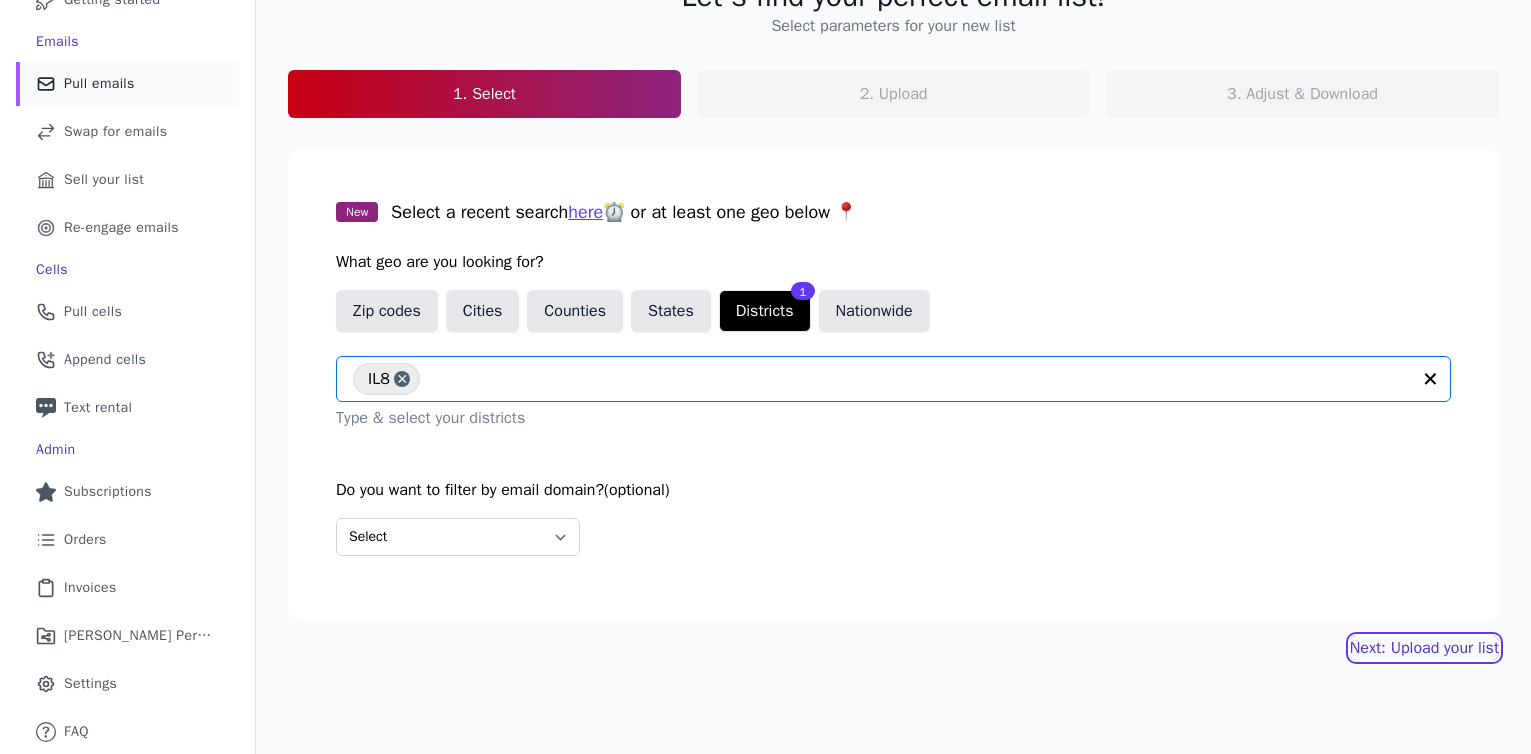 click on "Next: Upload your list" at bounding box center [1424, 648] 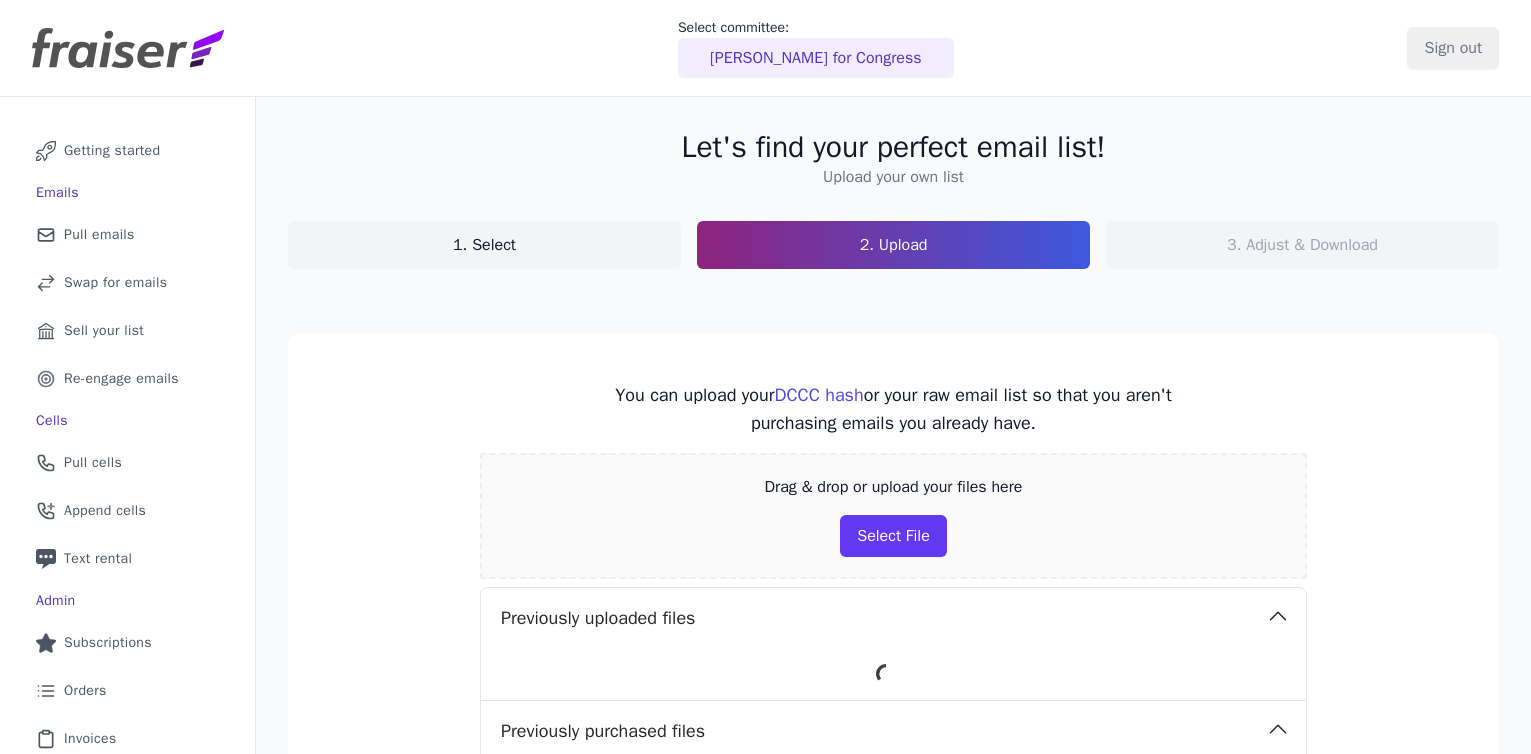 scroll, scrollTop: 0, scrollLeft: 0, axis: both 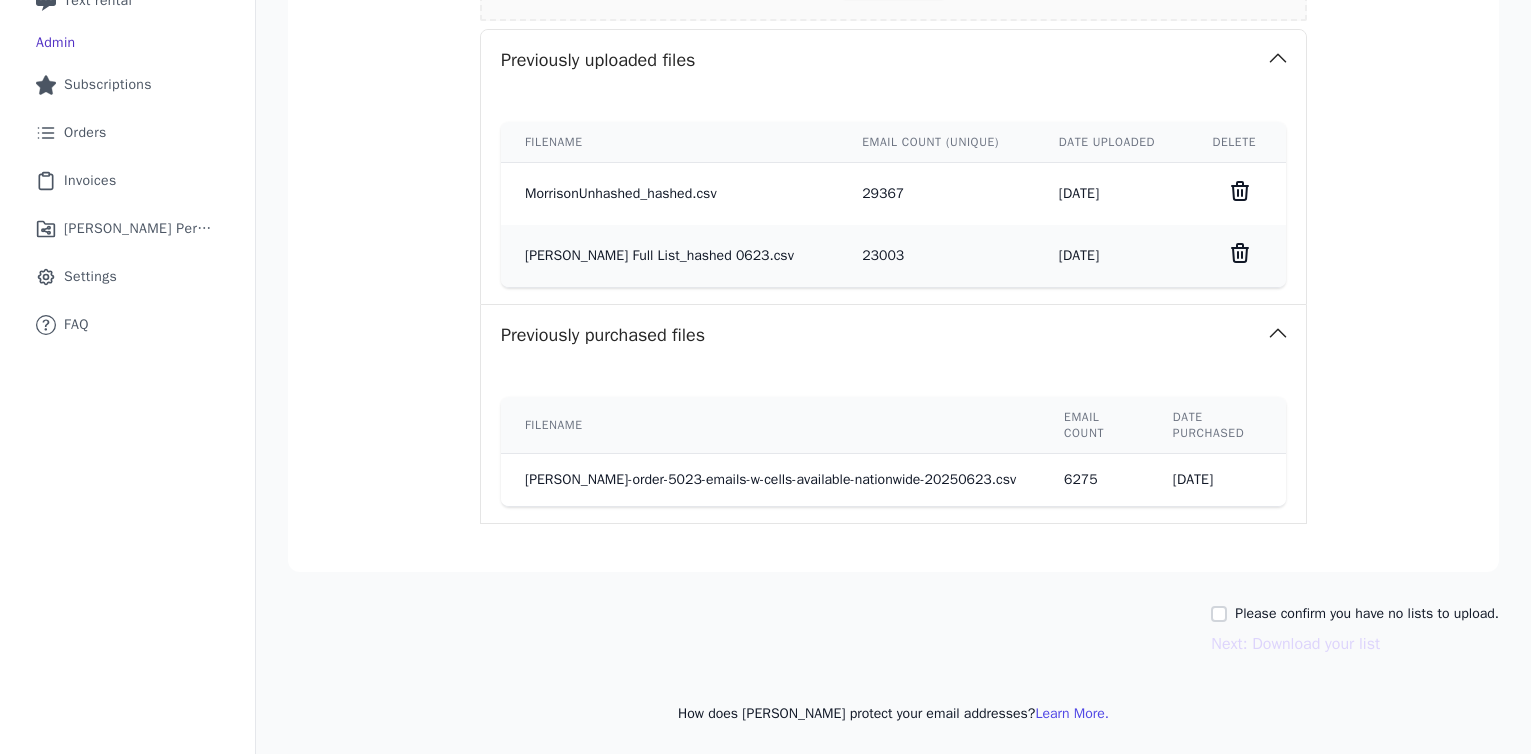 click on "Please confirm you have no lists to upload." at bounding box center [1367, 614] 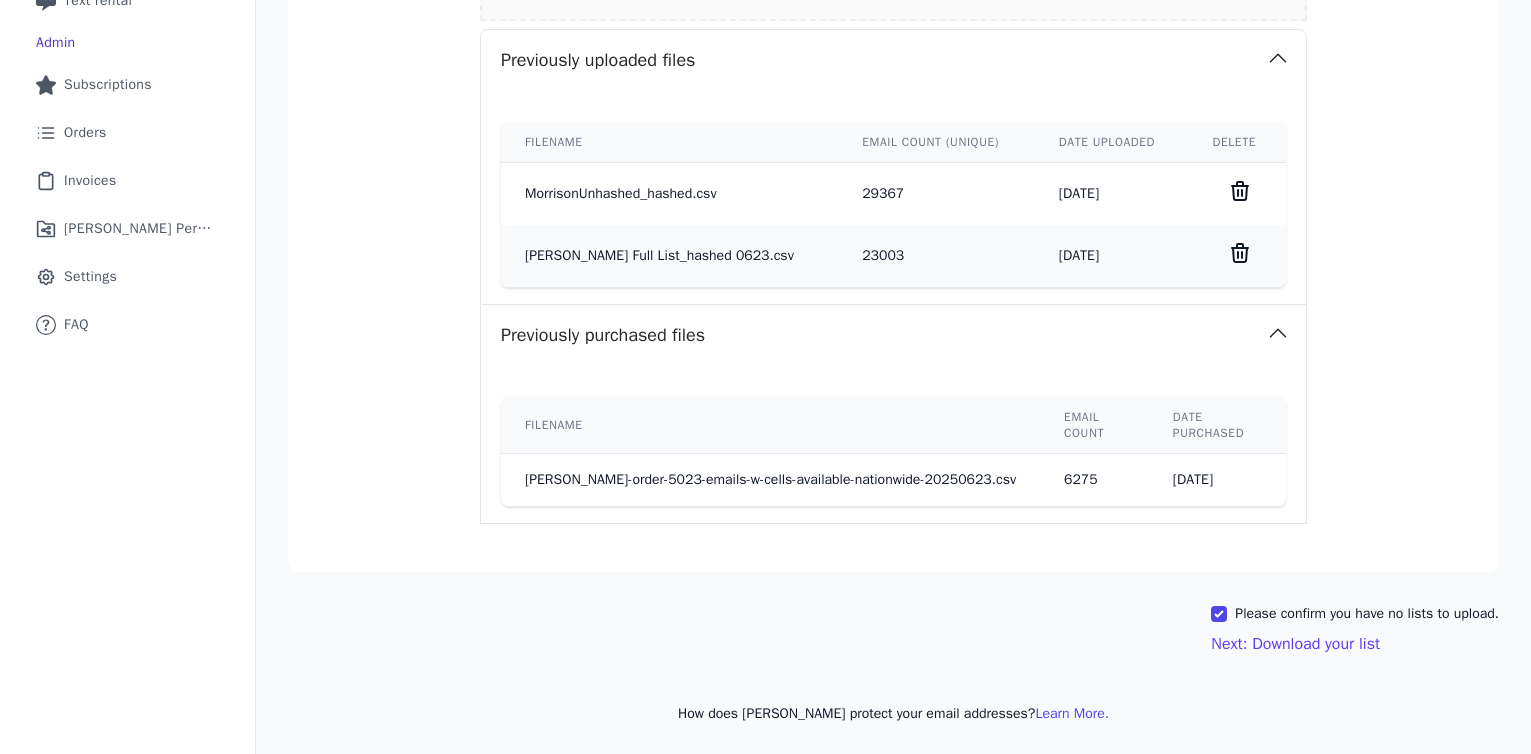 click on "Please confirm you have no lists to upload." at bounding box center (1367, 614) 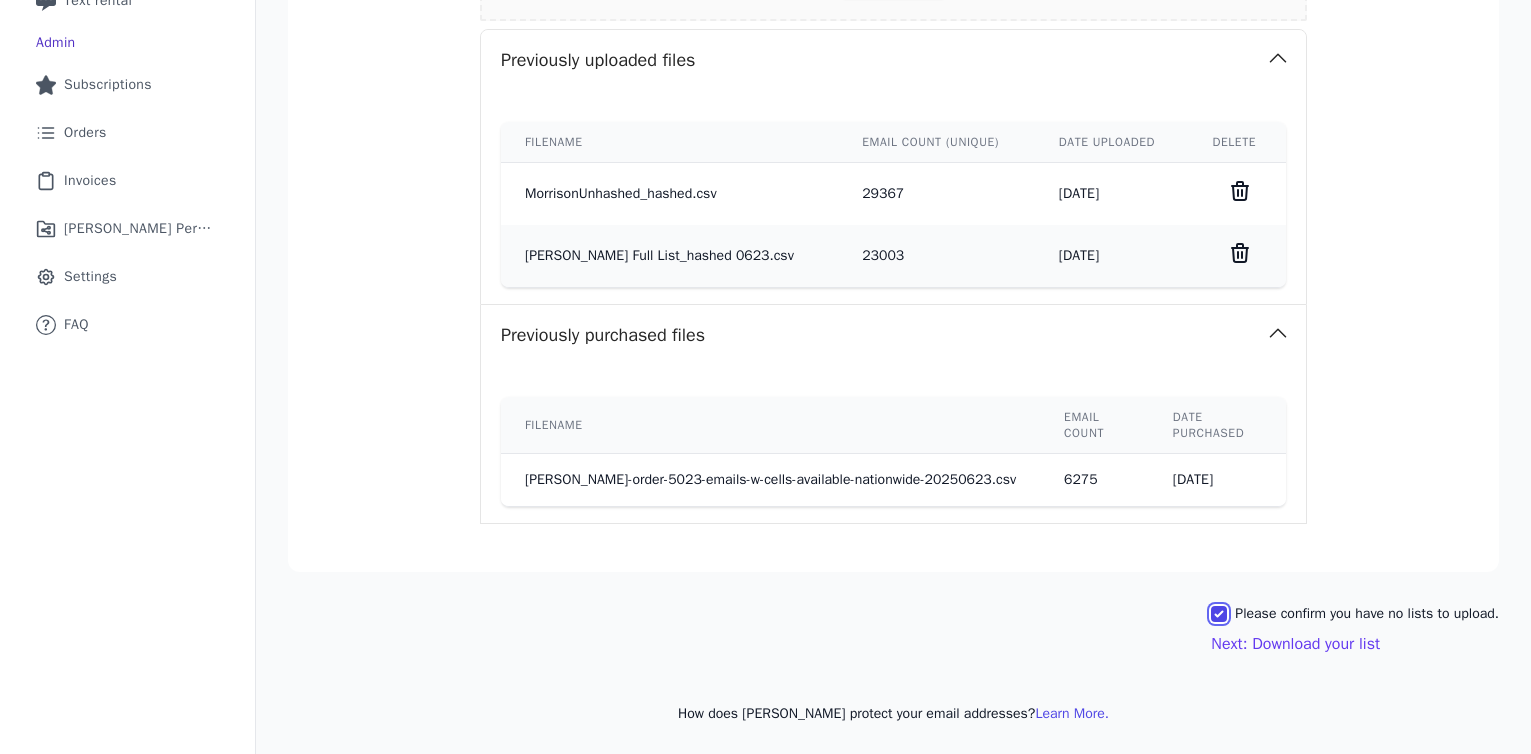 click on "Please confirm you have no lists to upload." at bounding box center (1219, 614) 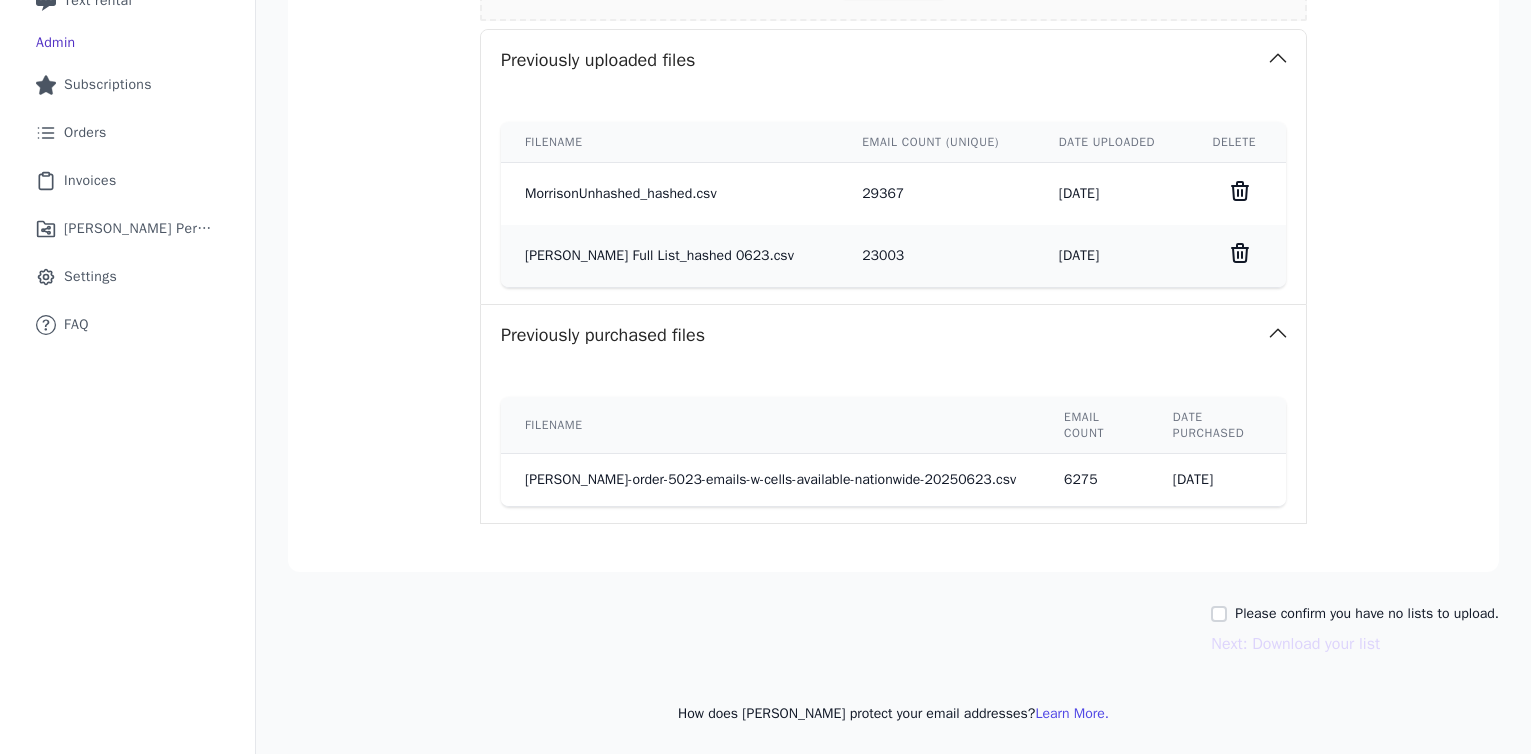 click on "29367" at bounding box center (936, 194) 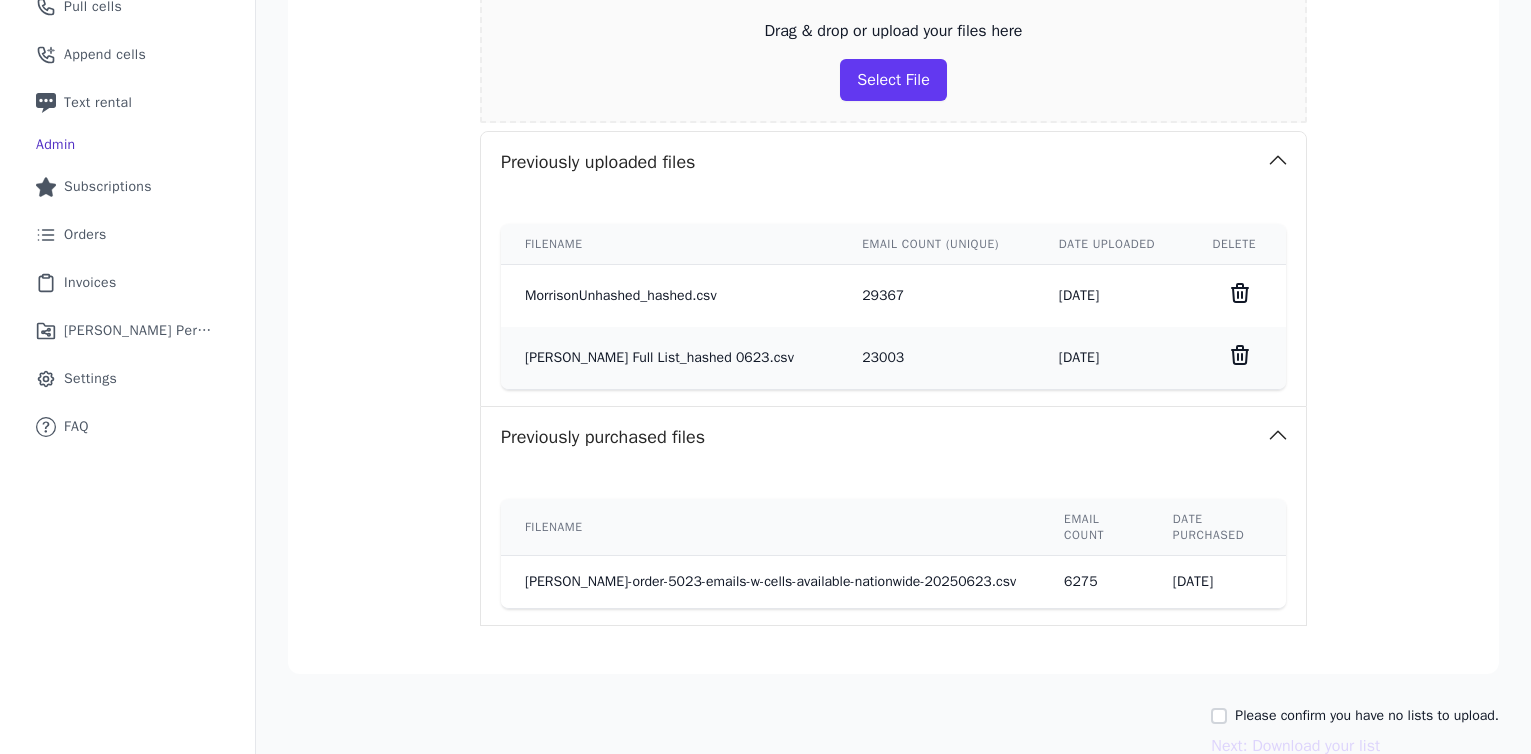 scroll, scrollTop: 558, scrollLeft: 0, axis: vertical 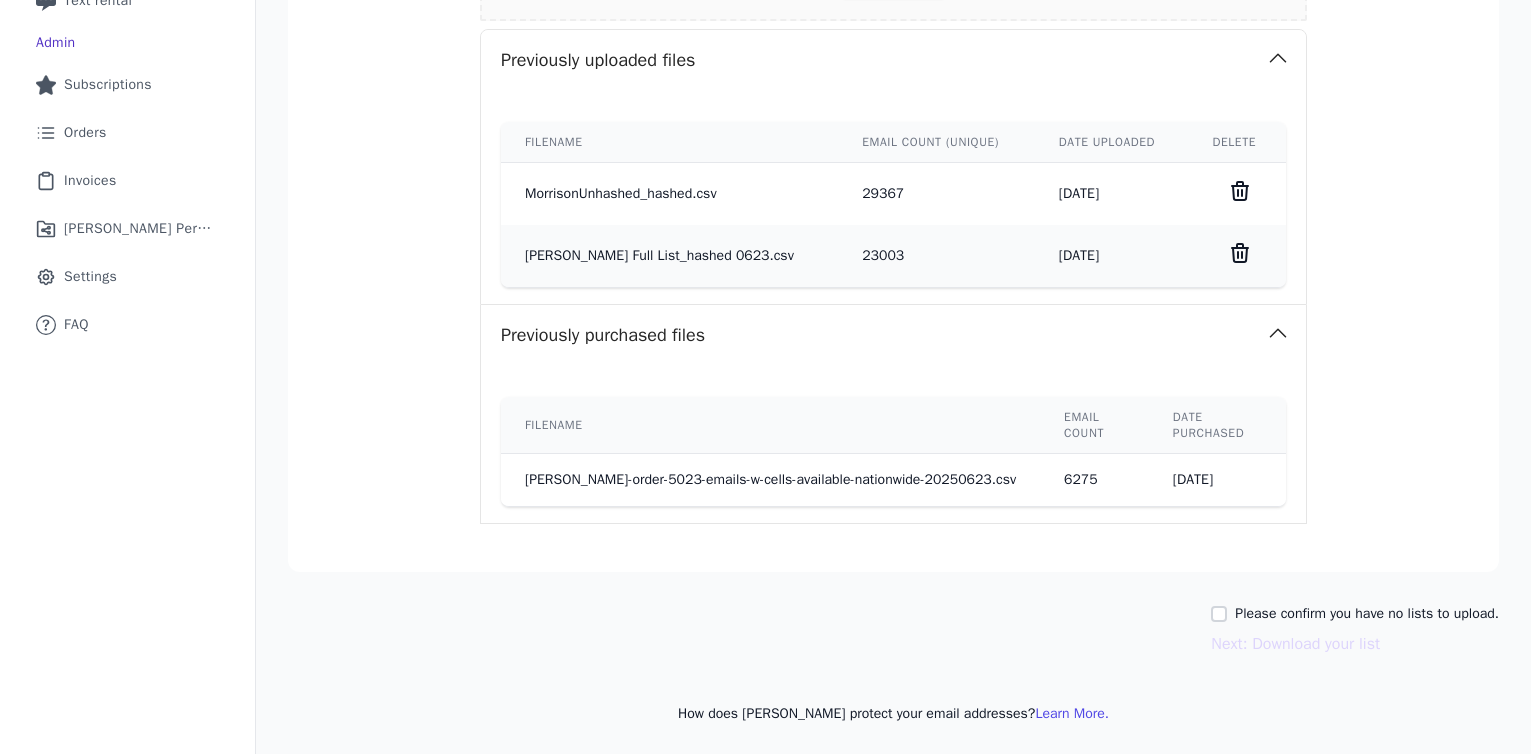 click on "Please confirm you have no lists to upload." at bounding box center (1367, 614) 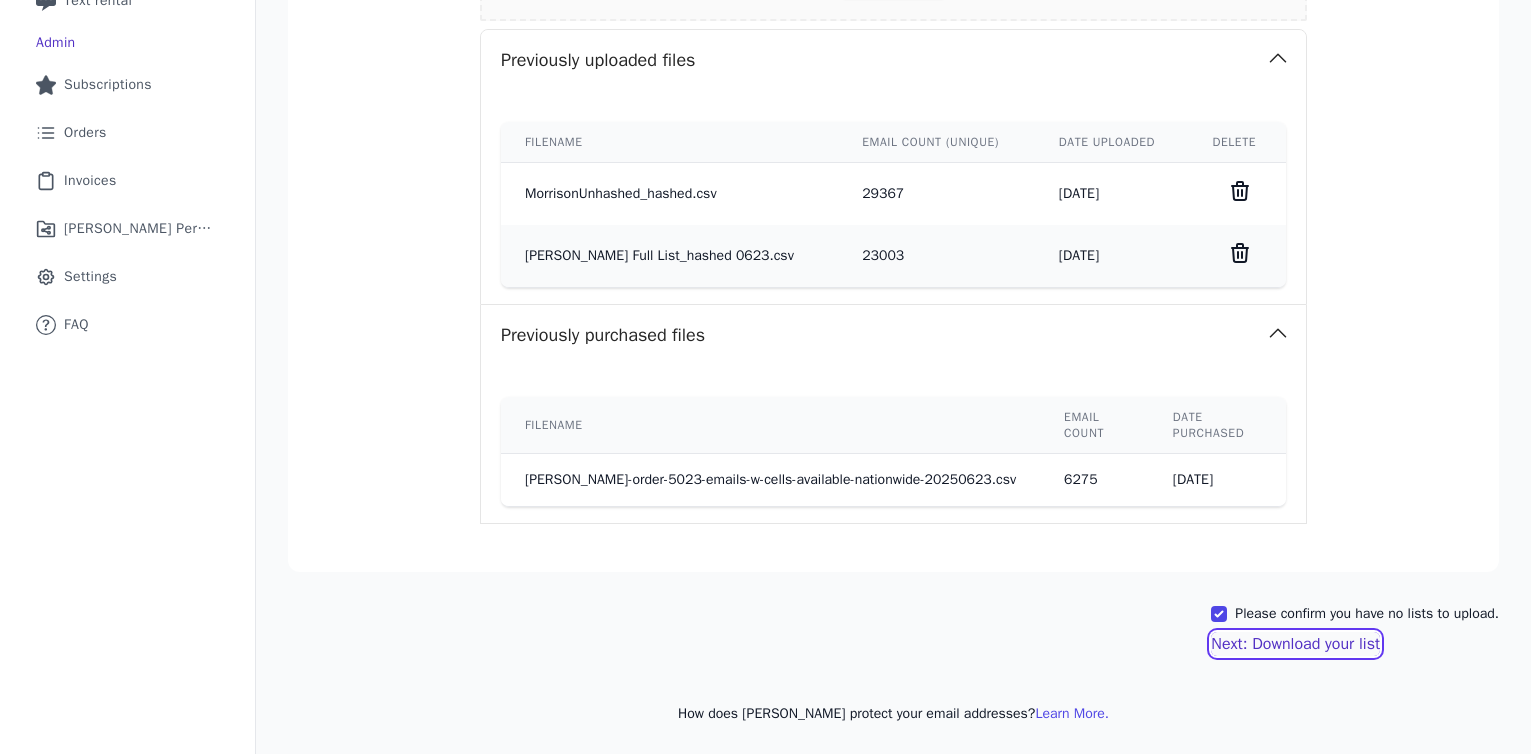 click on "Next: Download your list" at bounding box center (1295, 644) 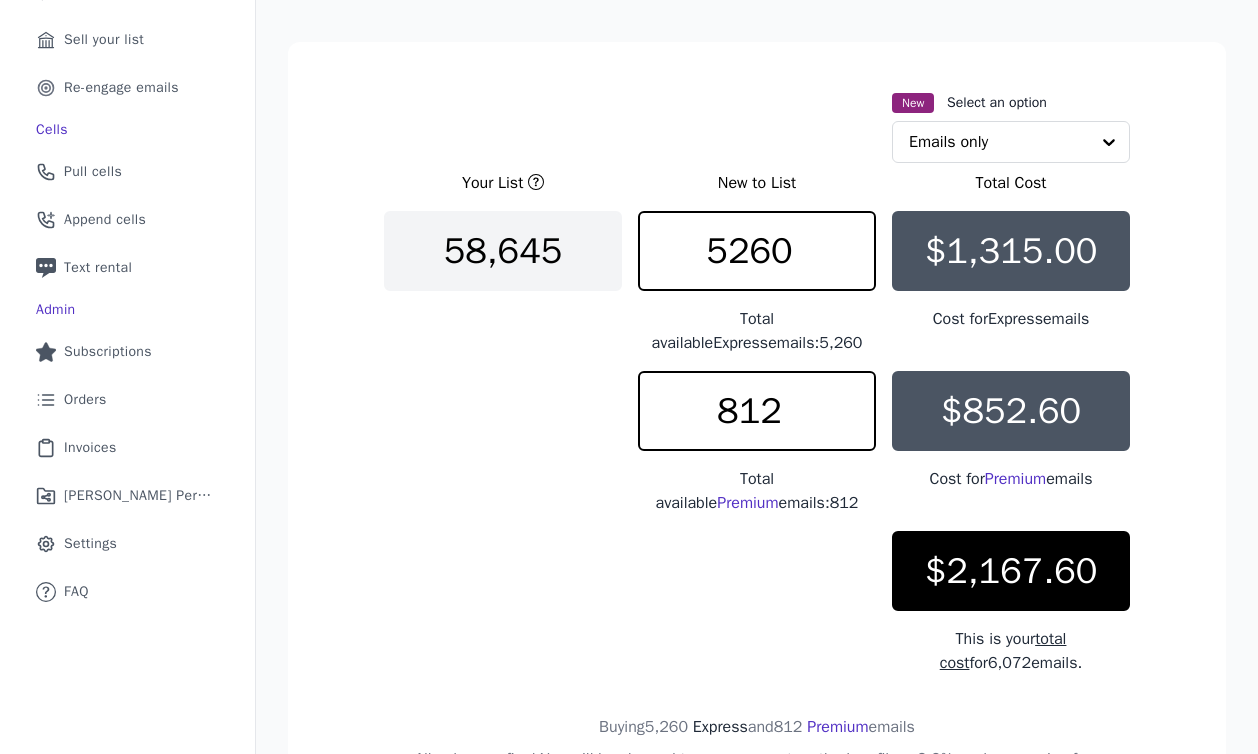 scroll, scrollTop: 291, scrollLeft: 0, axis: vertical 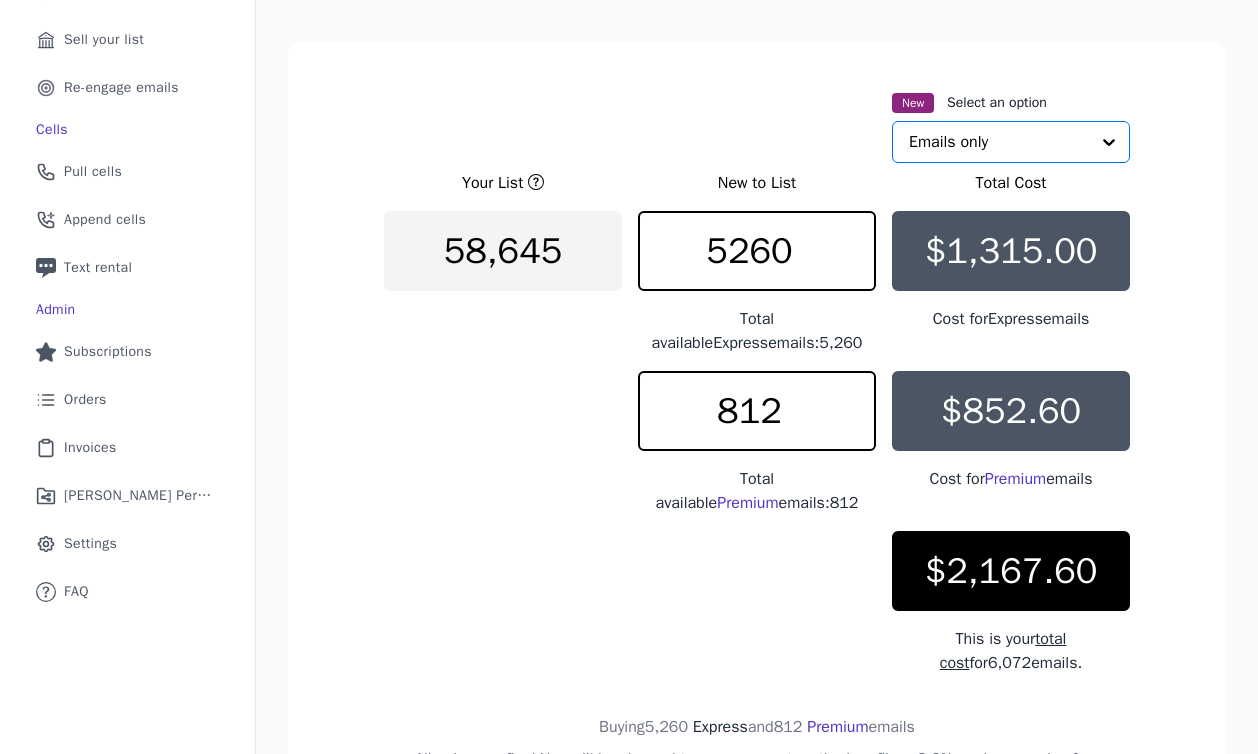 click 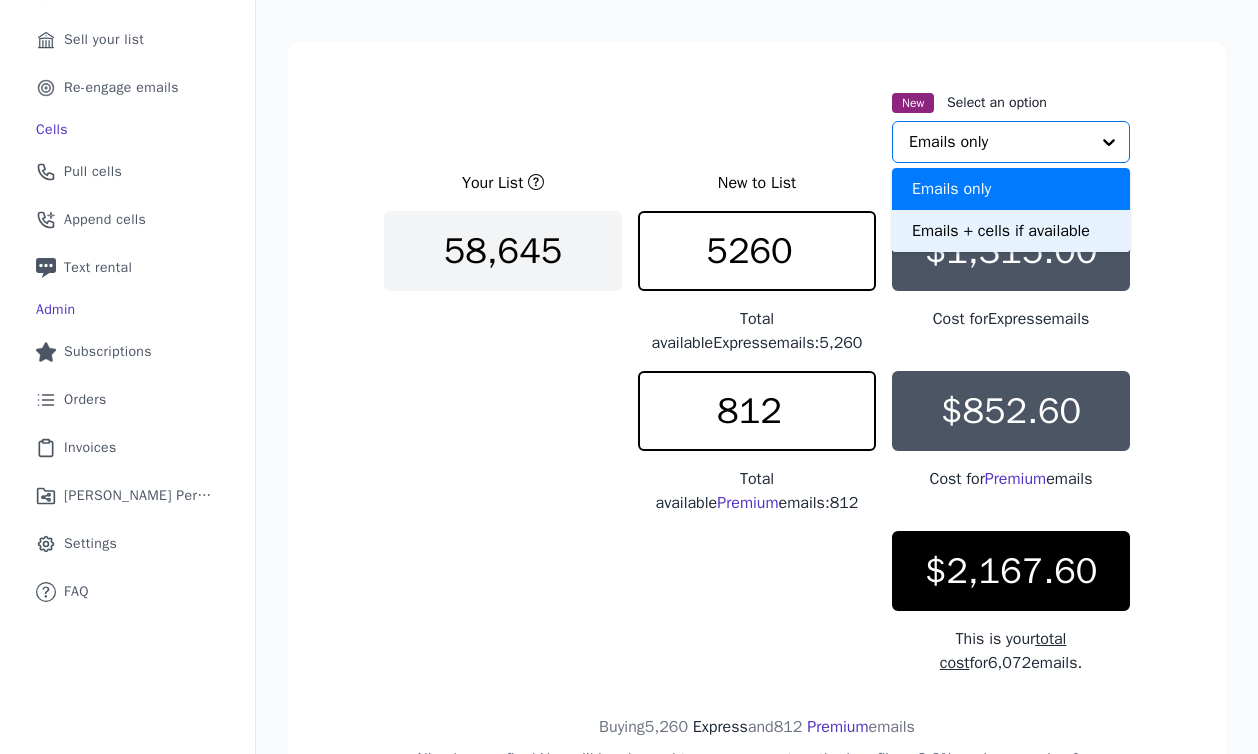 click on "Emails + cells if available" at bounding box center [1011, 231] 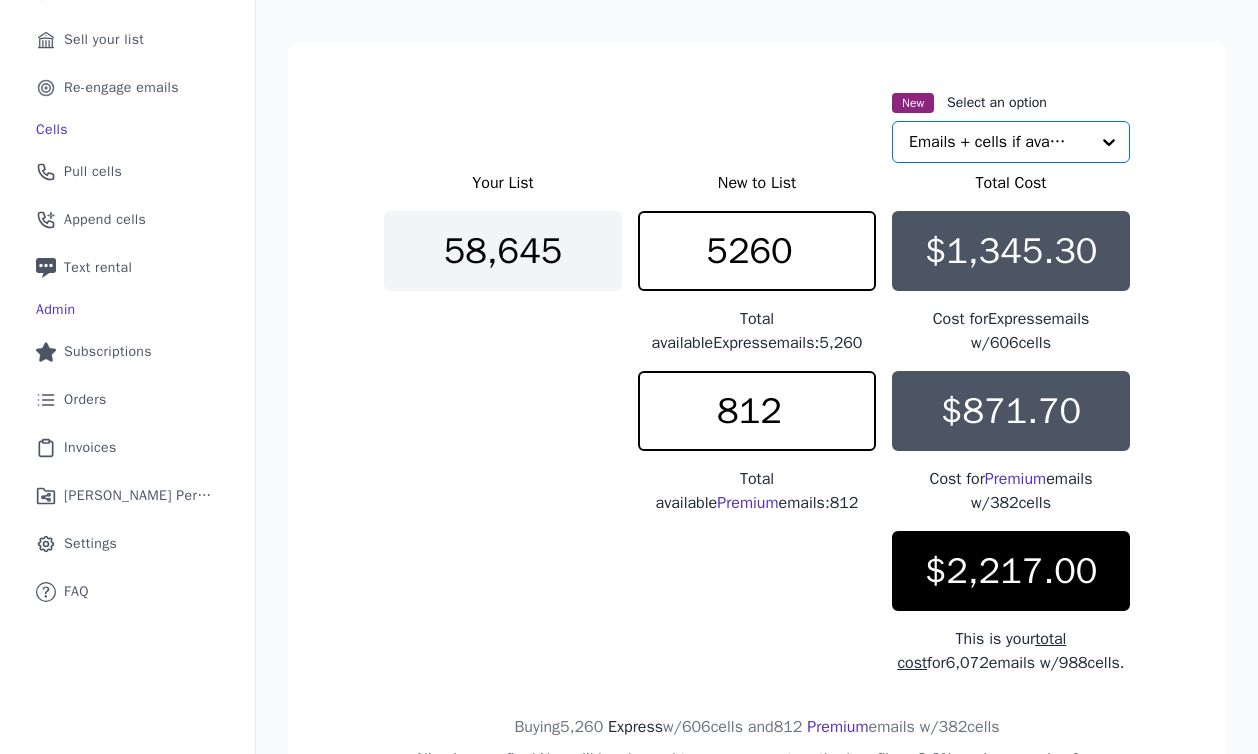click on "New   Select an option     Option Emails + cells if available, selected.   Select is focused, type to refine list, press down to open the menu.     Emails + cells if available" at bounding box center (757, 126) 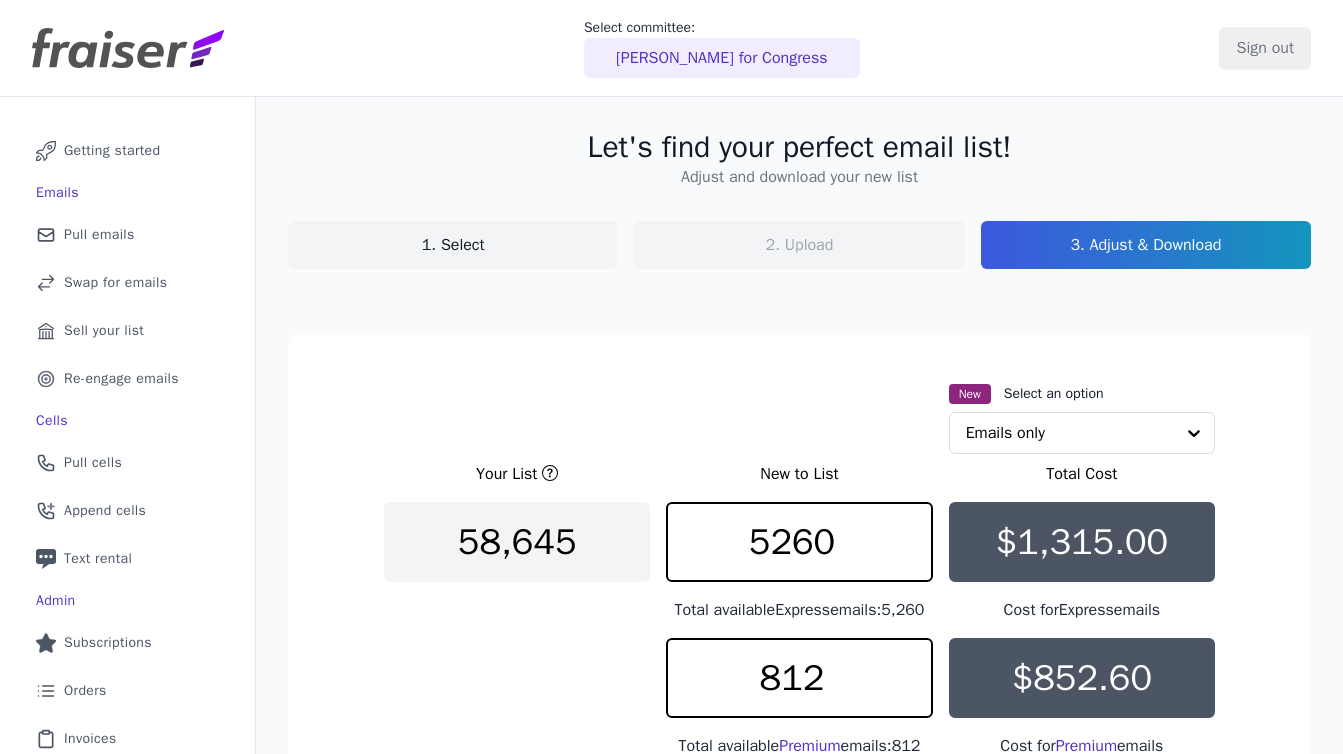 scroll, scrollTop: 0, scrollLeft: 0, axis: both 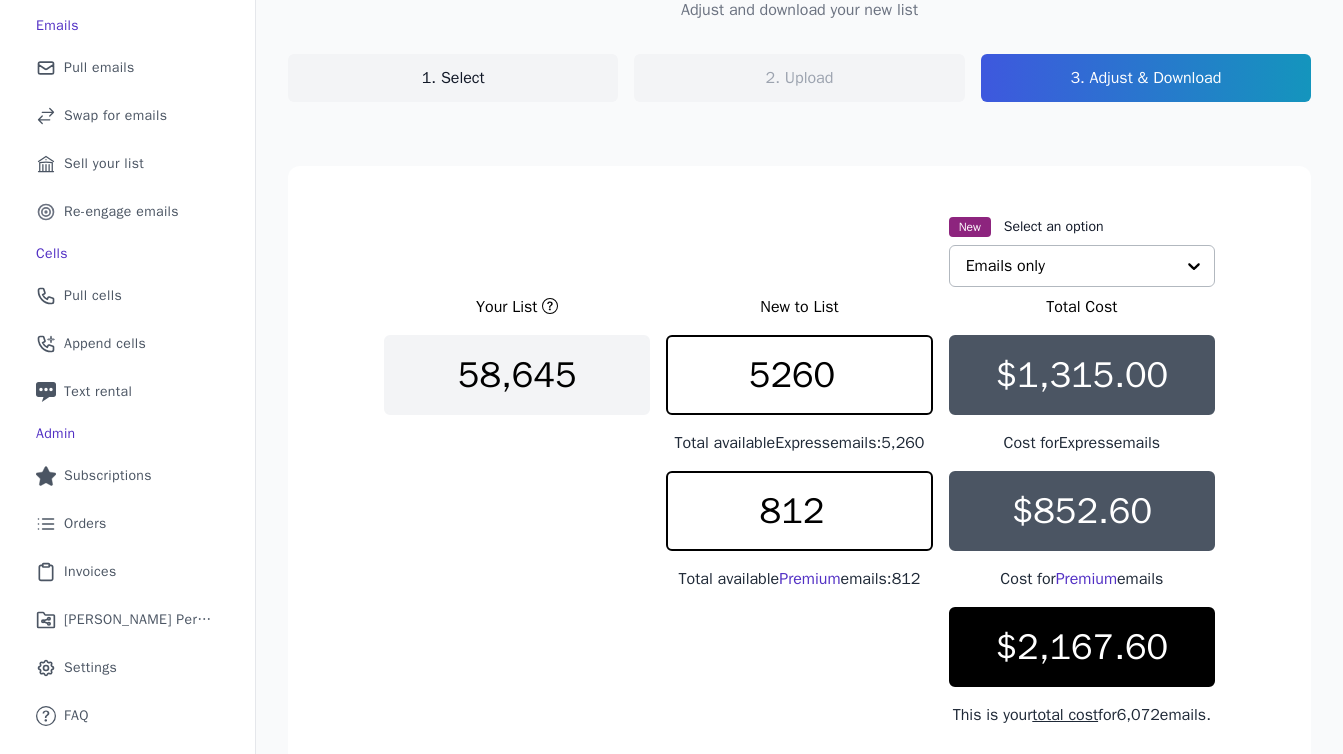 click 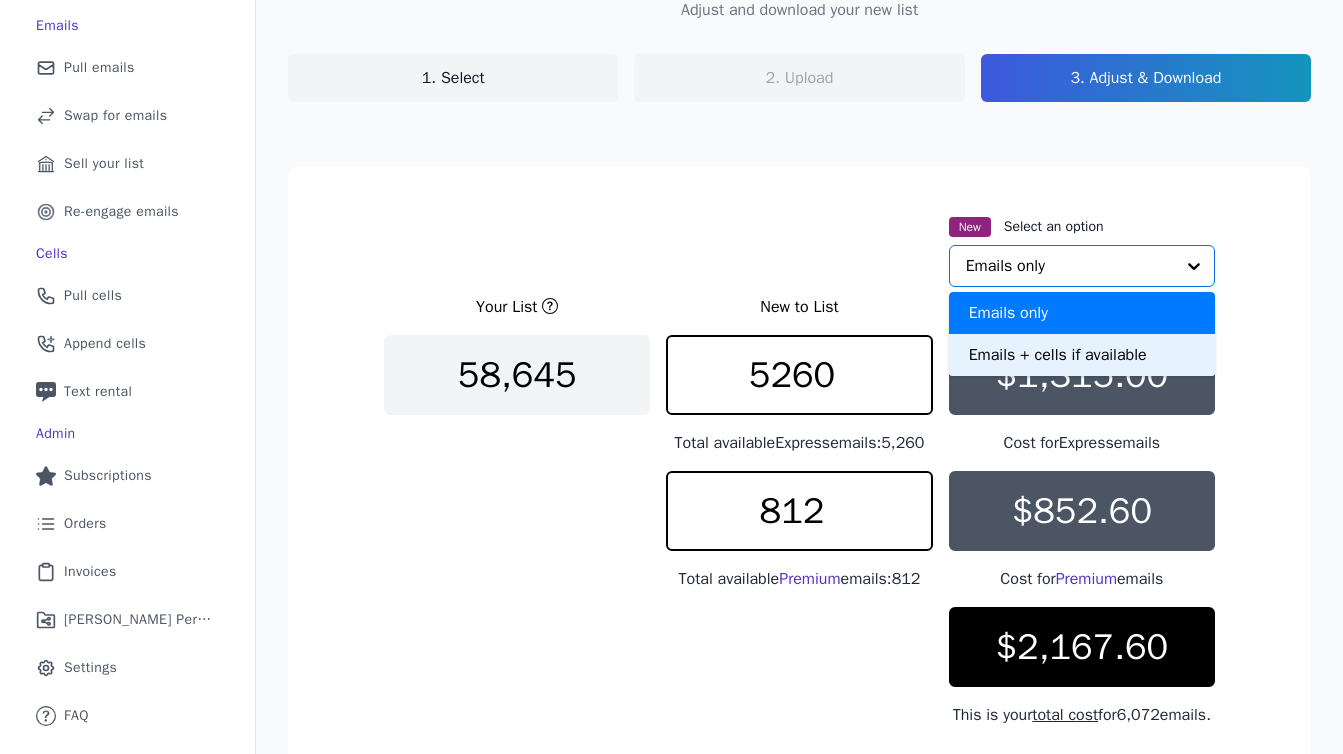 click on "Emails + cells if available" at bounding box center (1082, 355) 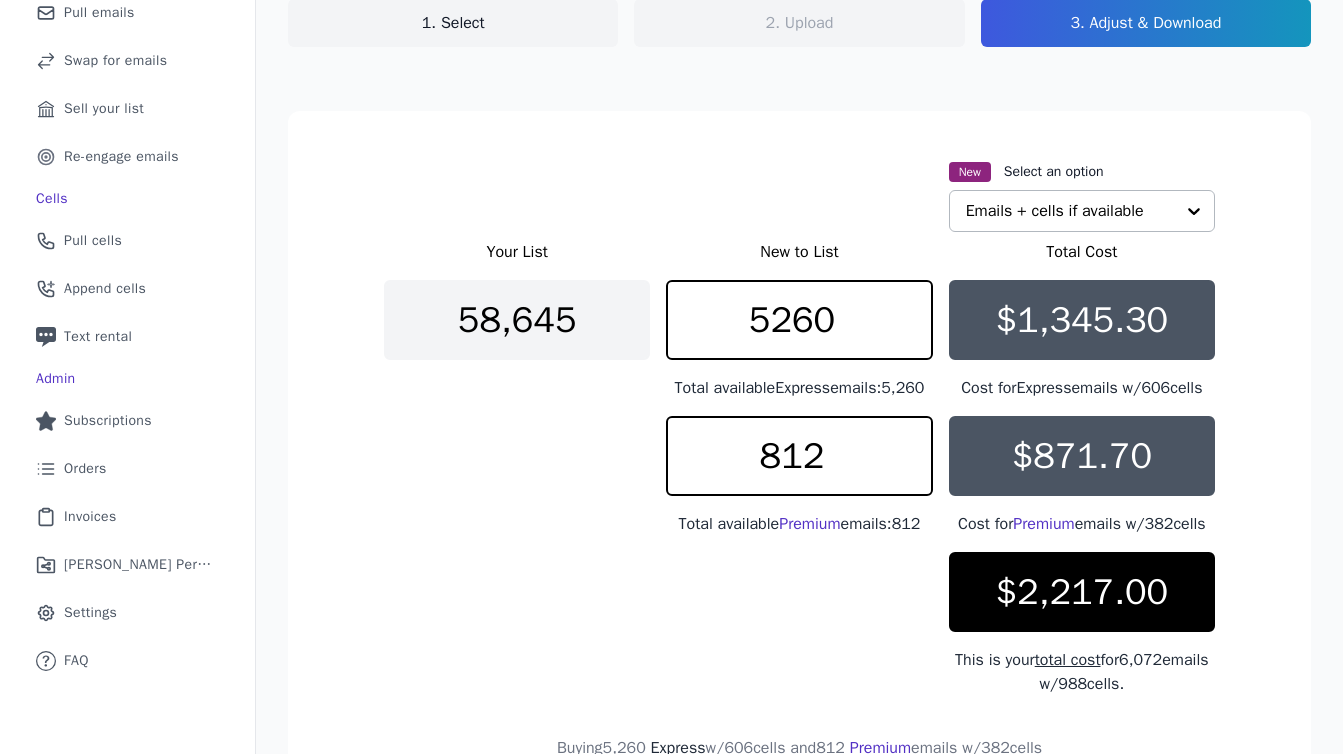 scroll, scrollTop: 446, scrollLeft: 0, axis: vertical 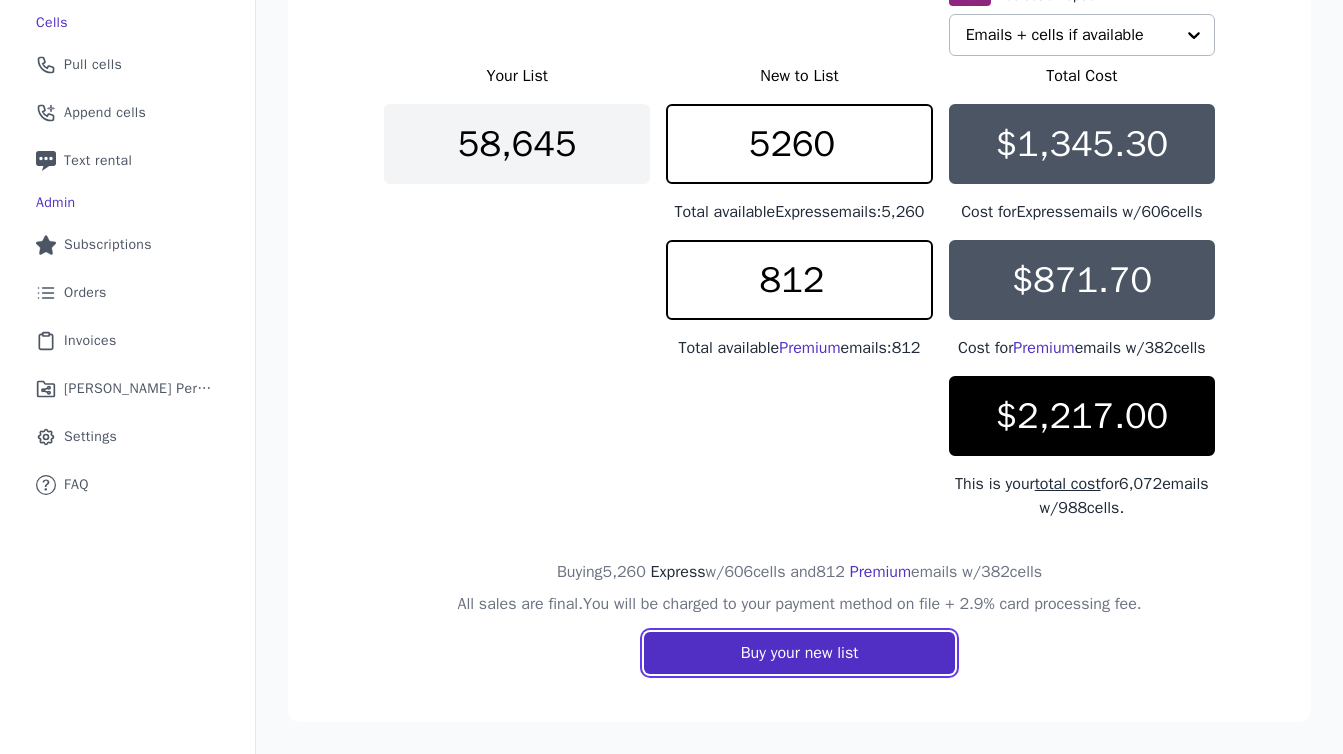 click on "Buy your new list" at bounding box center [800, 653] 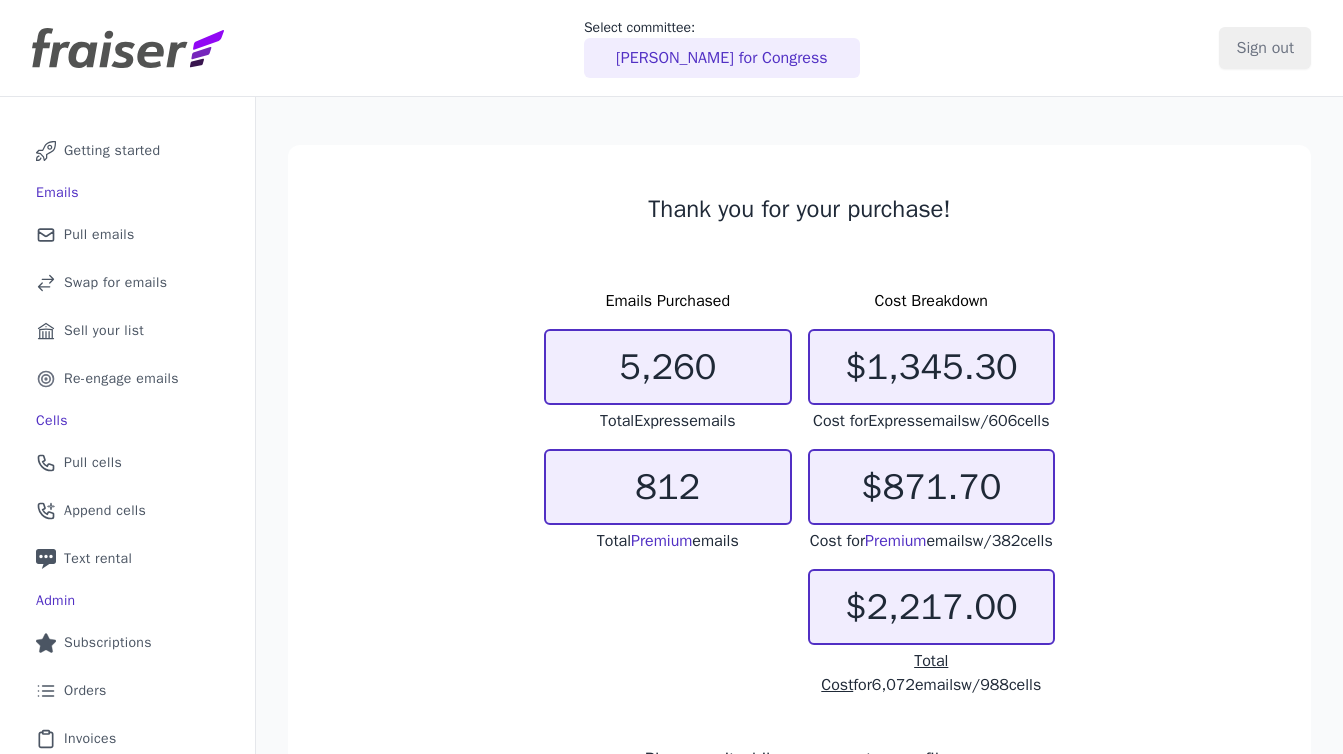 scroll, scrollTop: 0, scrollLeft: 0, axis: both 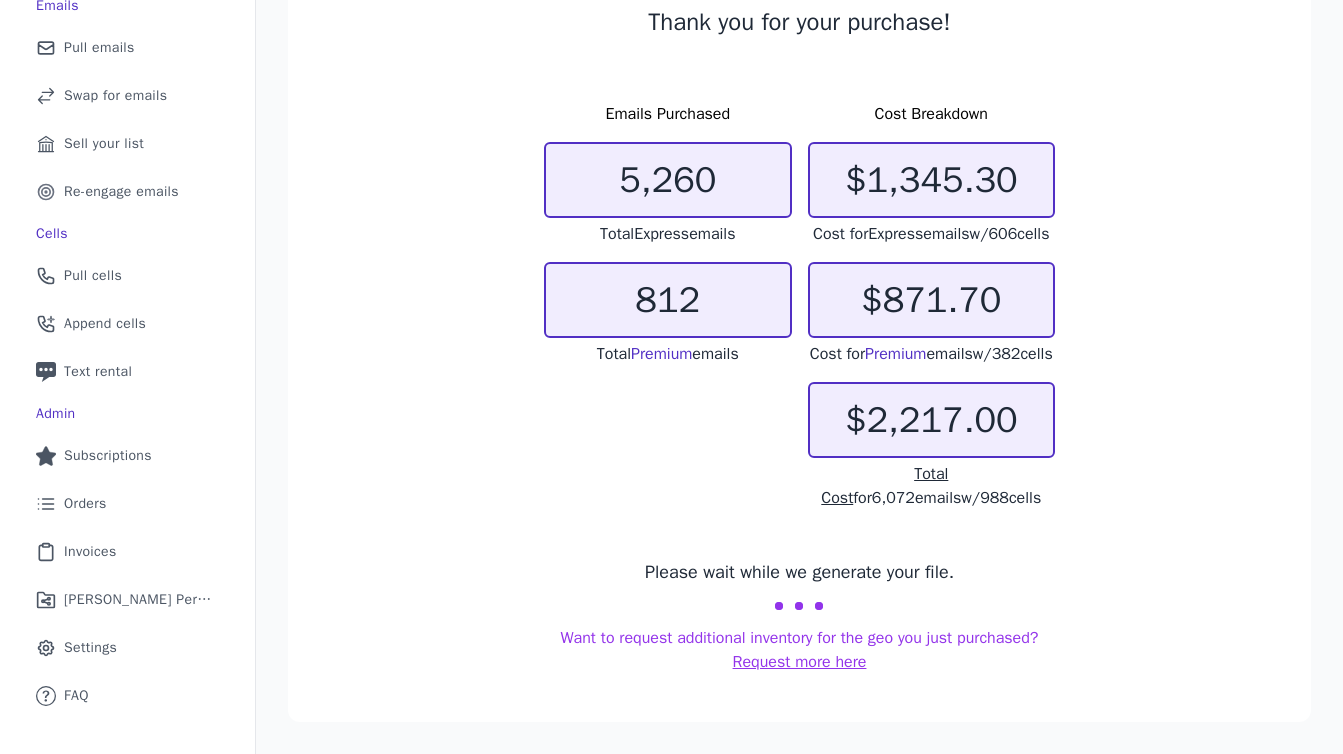 click on "Request more here" at bounding box center (800, 662) 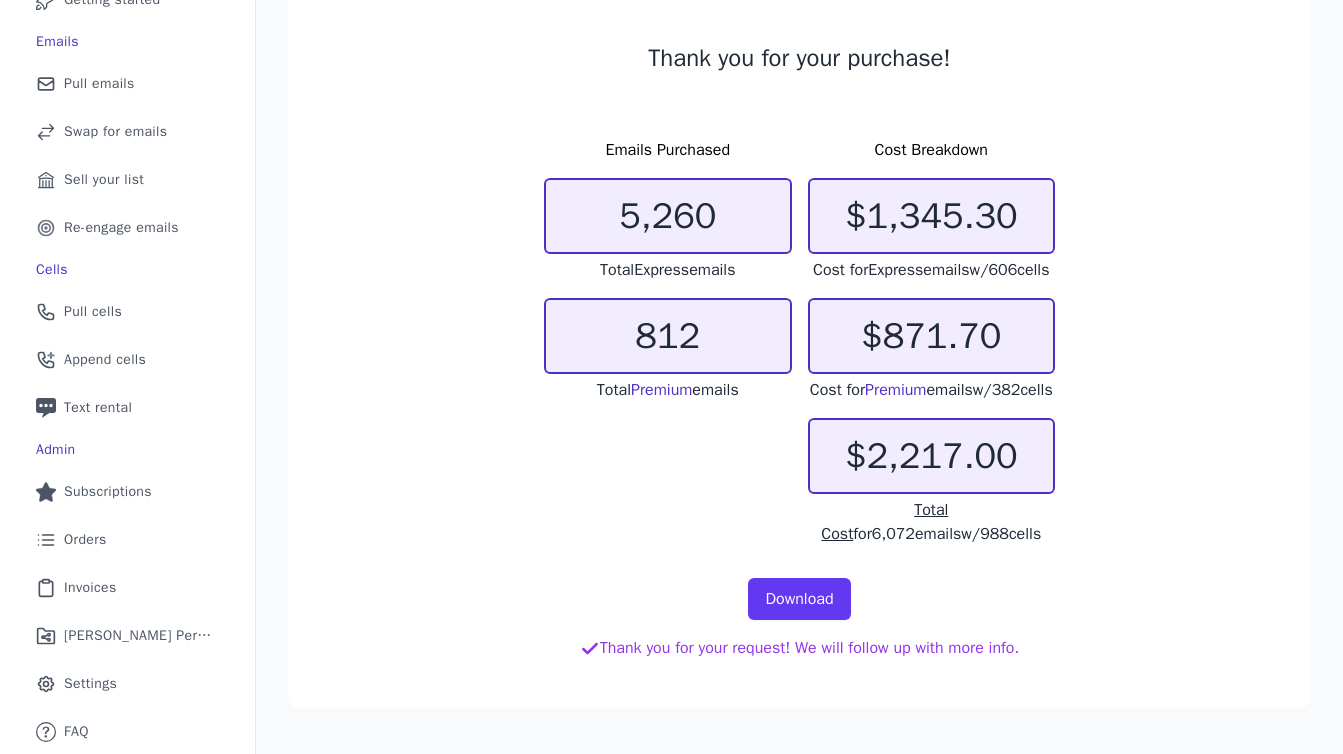 scroll, scrollTop: 185, scrollLeft: 0, axis: vertical 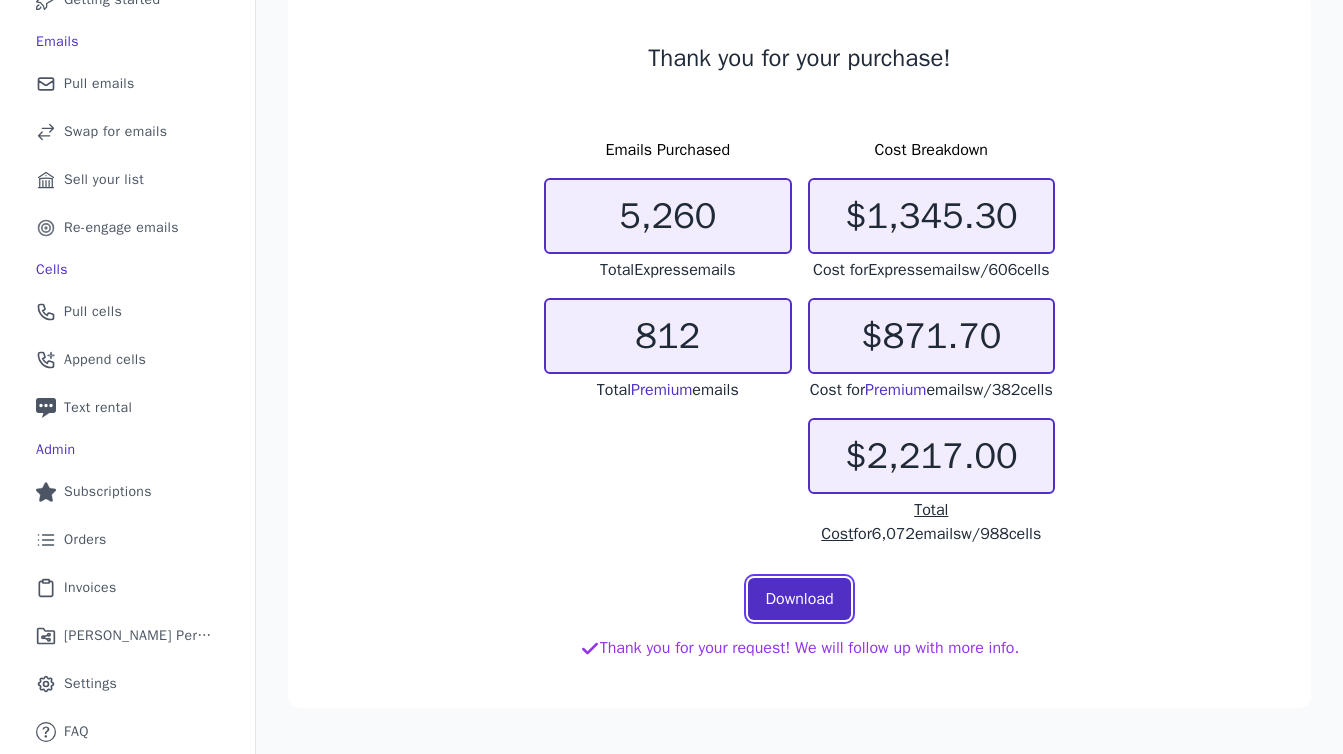 click on "Download" at bounding box center (799, 599) 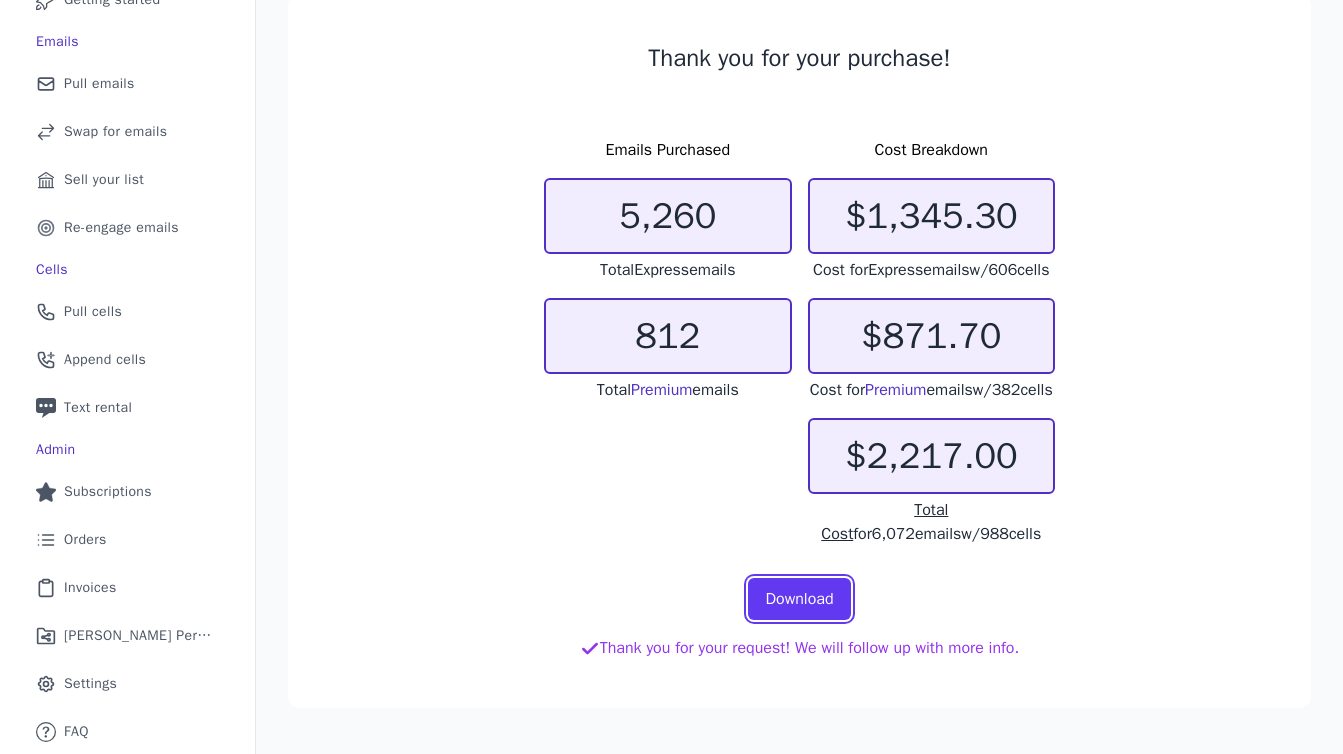 scroll, scrollTop: 185, scrollLeft: 0, axis: vertical 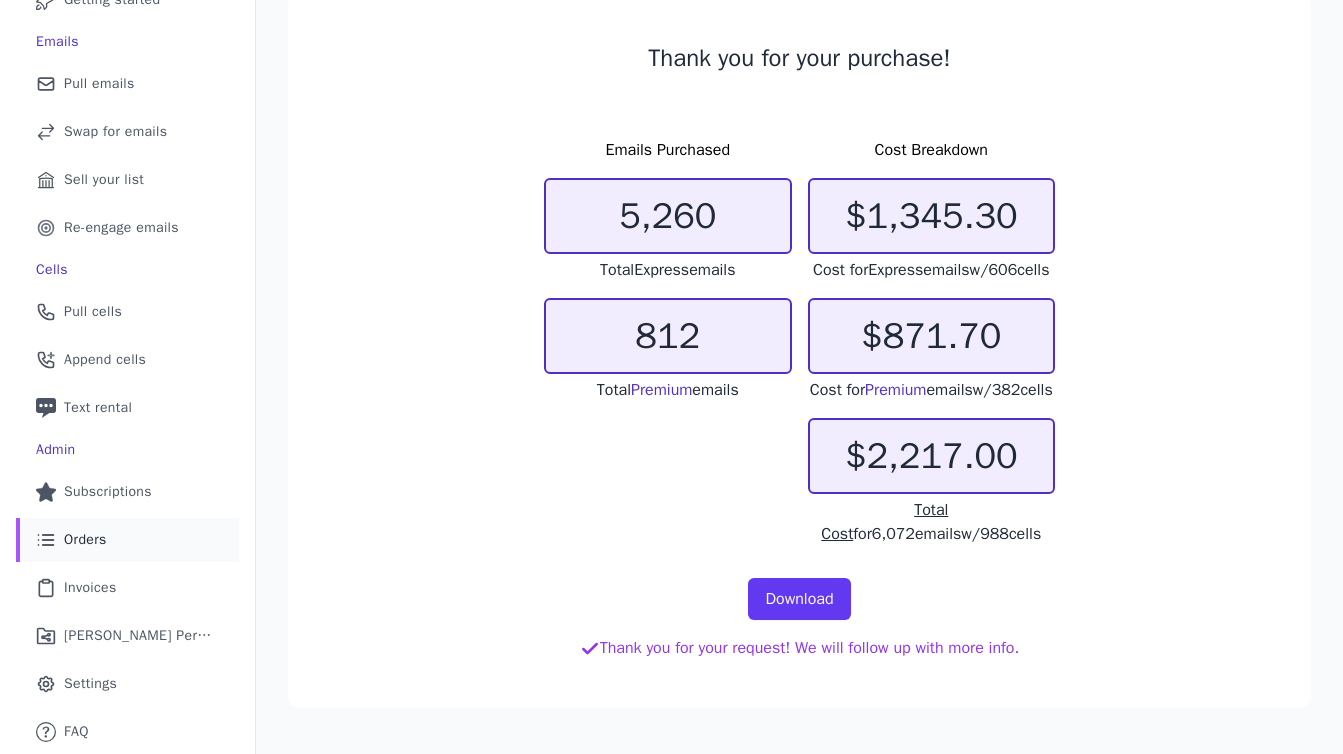 click on "Orders" at bounding box center [85, 540] 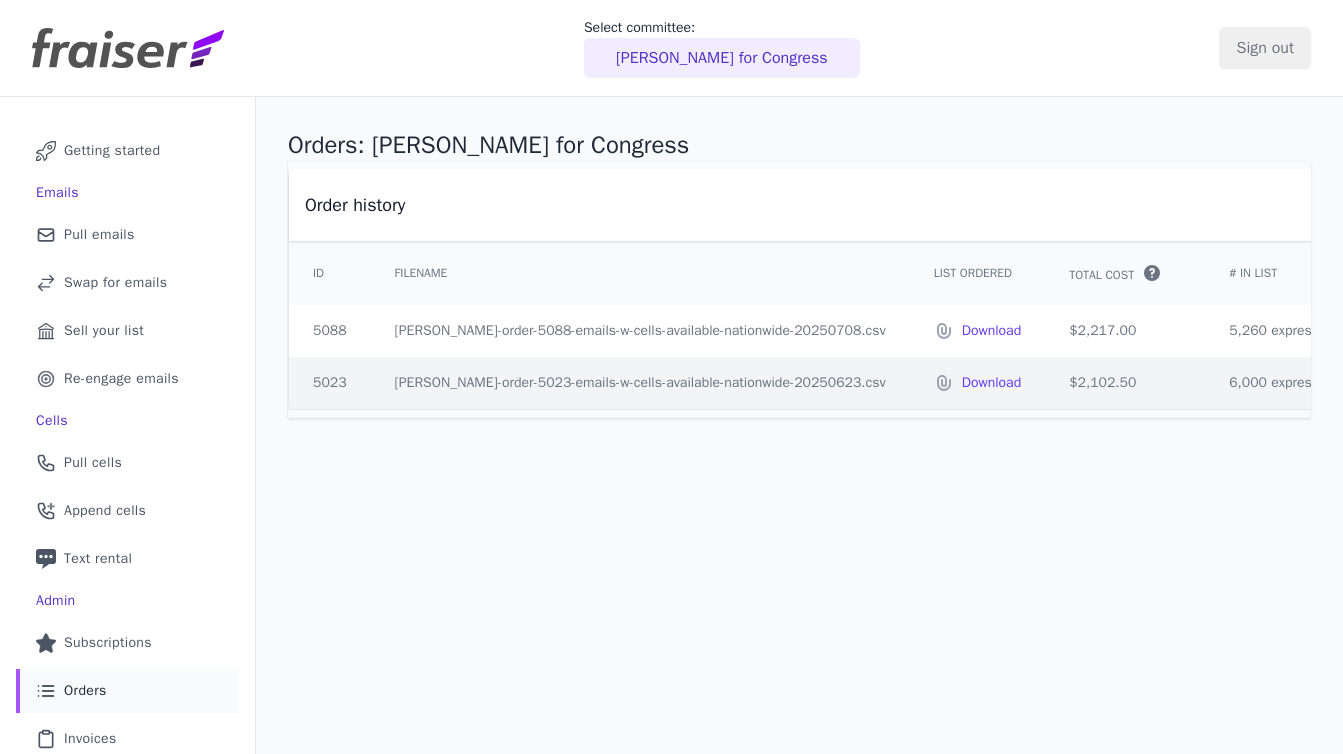 scroll, scrollTop: 0, scrollLeft: 0, axis: both 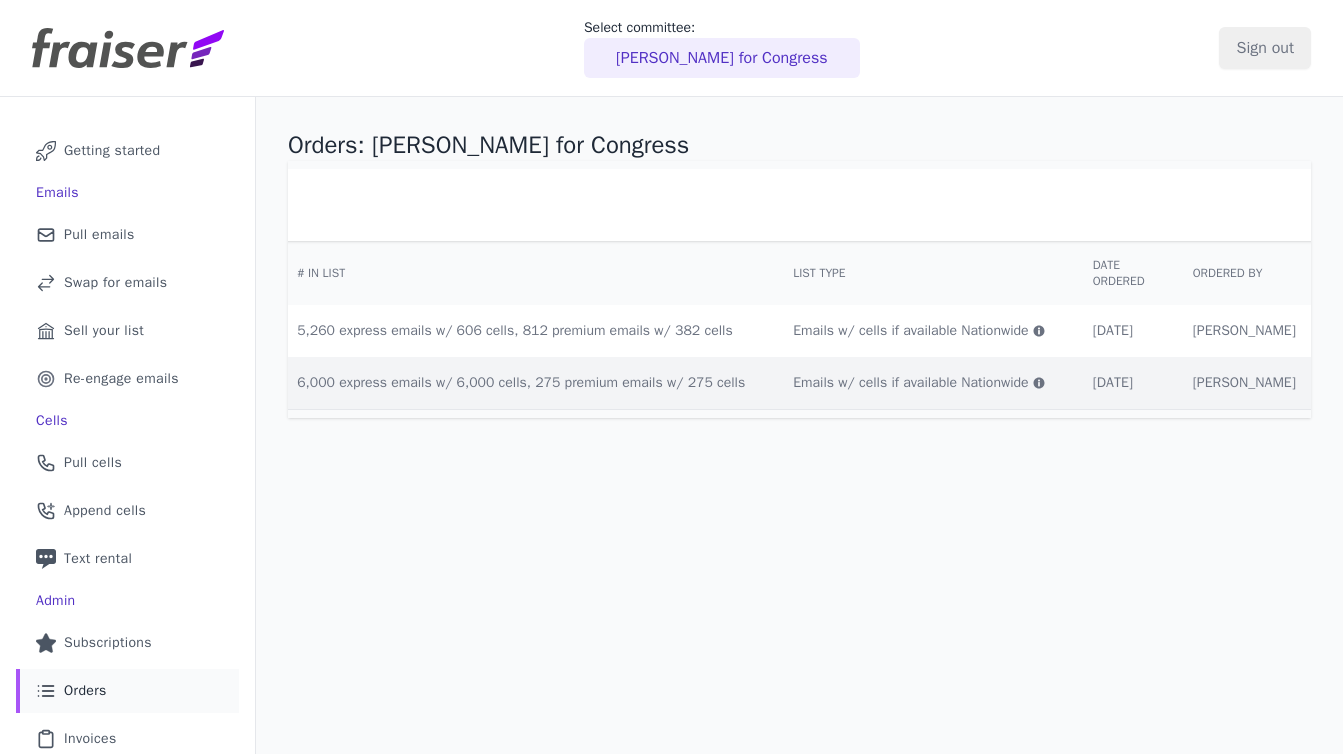 click 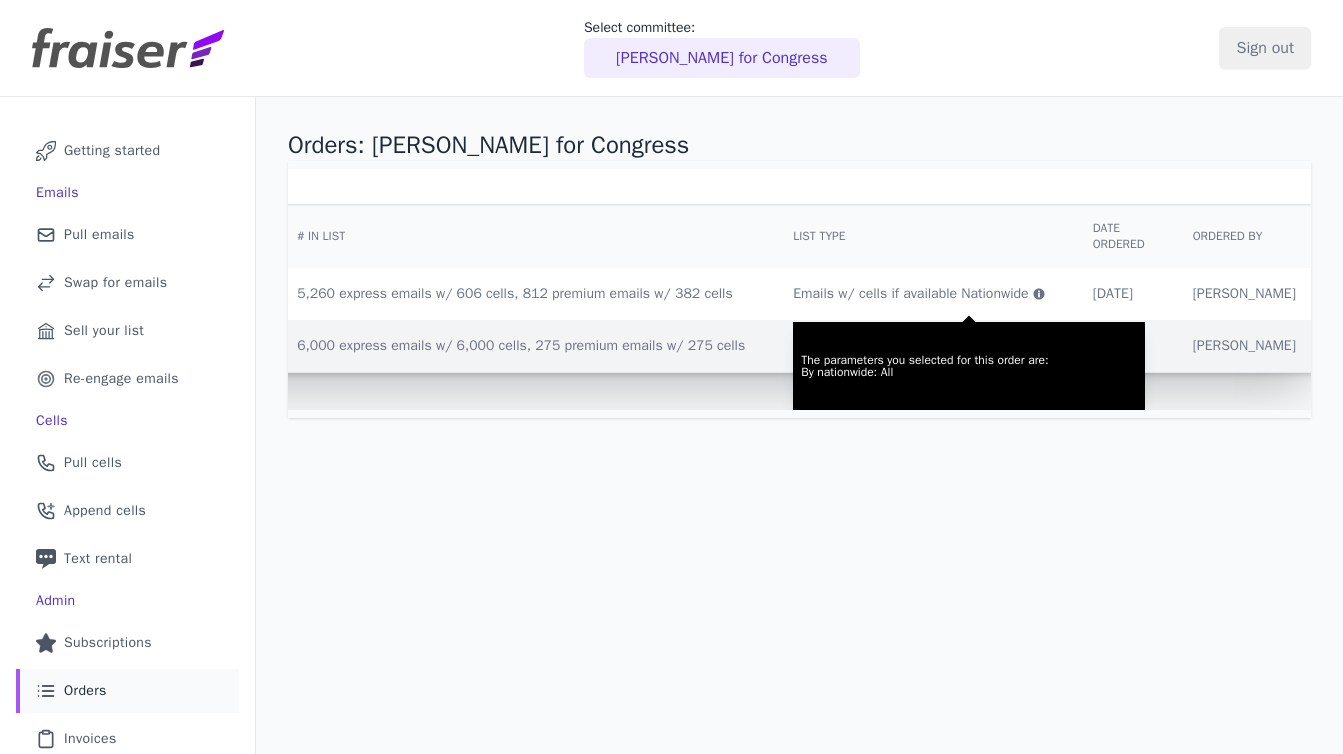 scroll, scrollTop: 0, scrollLeft: 932, axis: horizontal 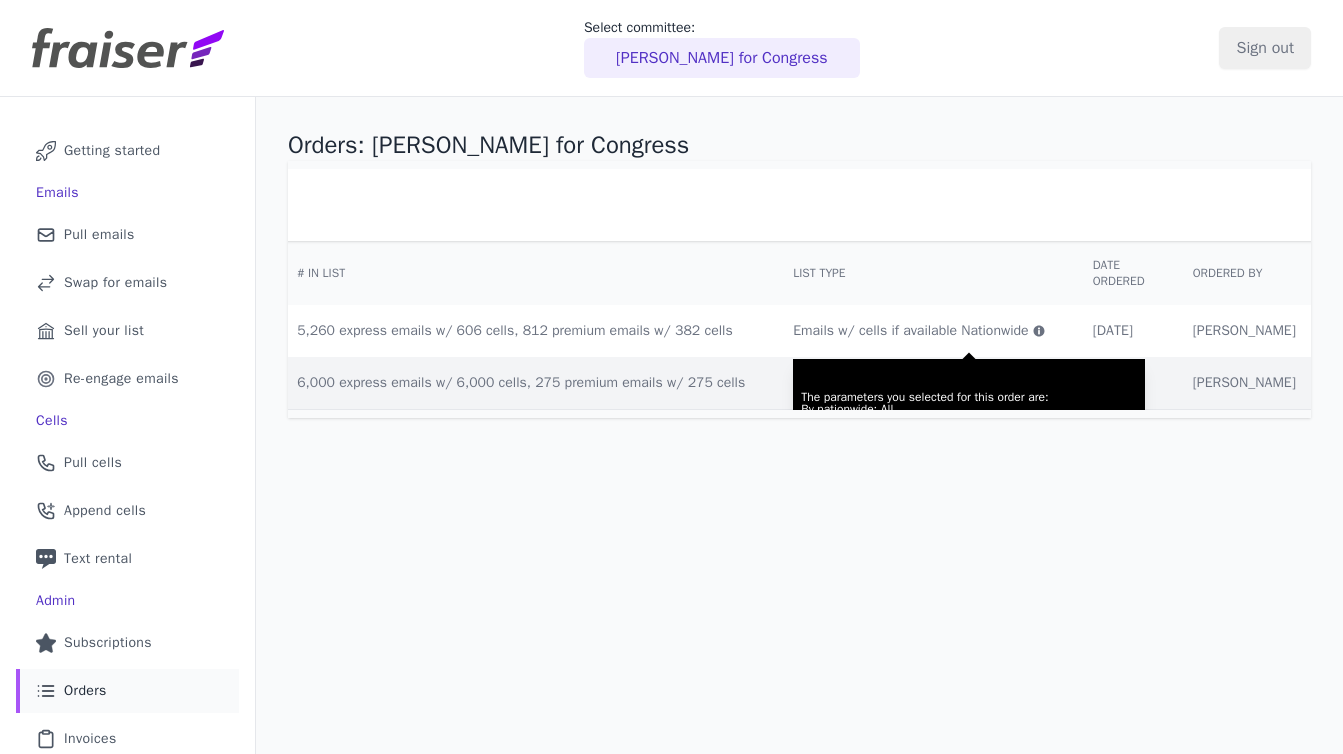click on "Emails w/ cells if available Nationwide
The parameters you selected for this order are: By nationwide: All" at bounding box center (918, 331) 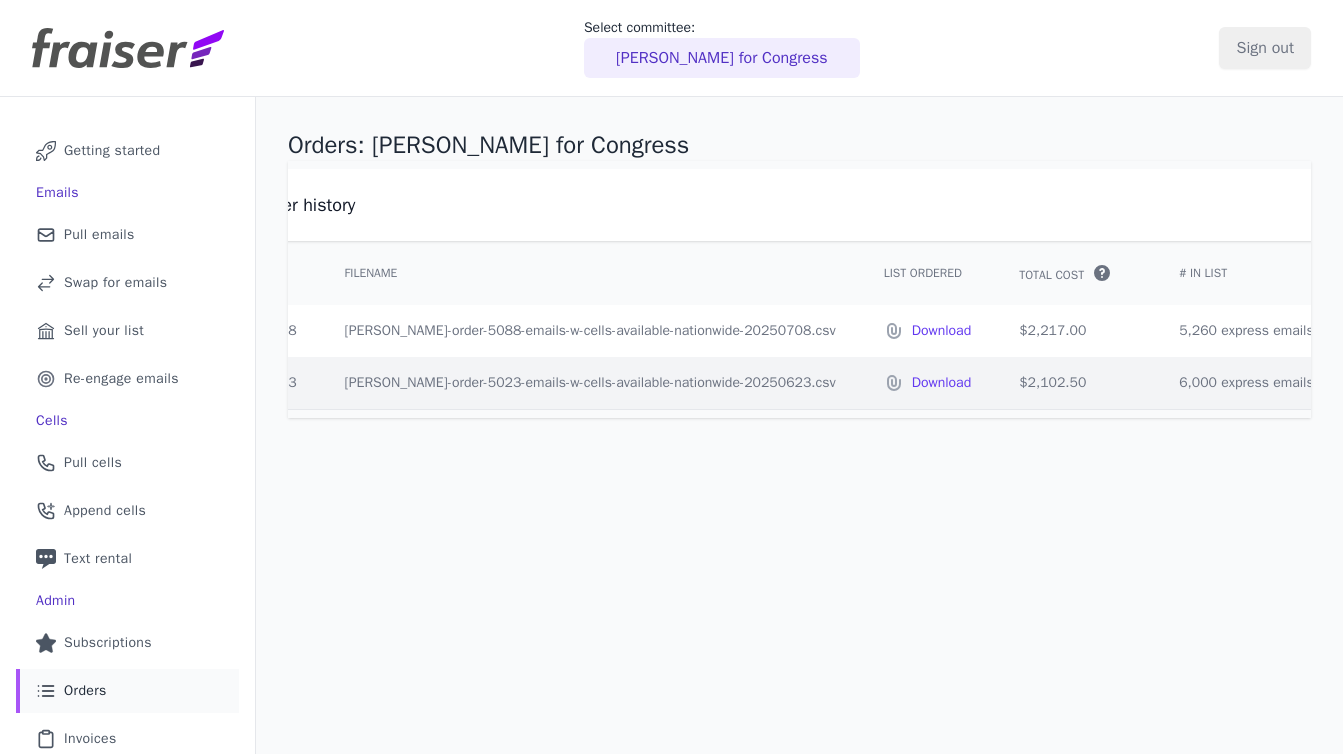 scroll, scrollTop: 0, scrollLeft: 0, axis: both 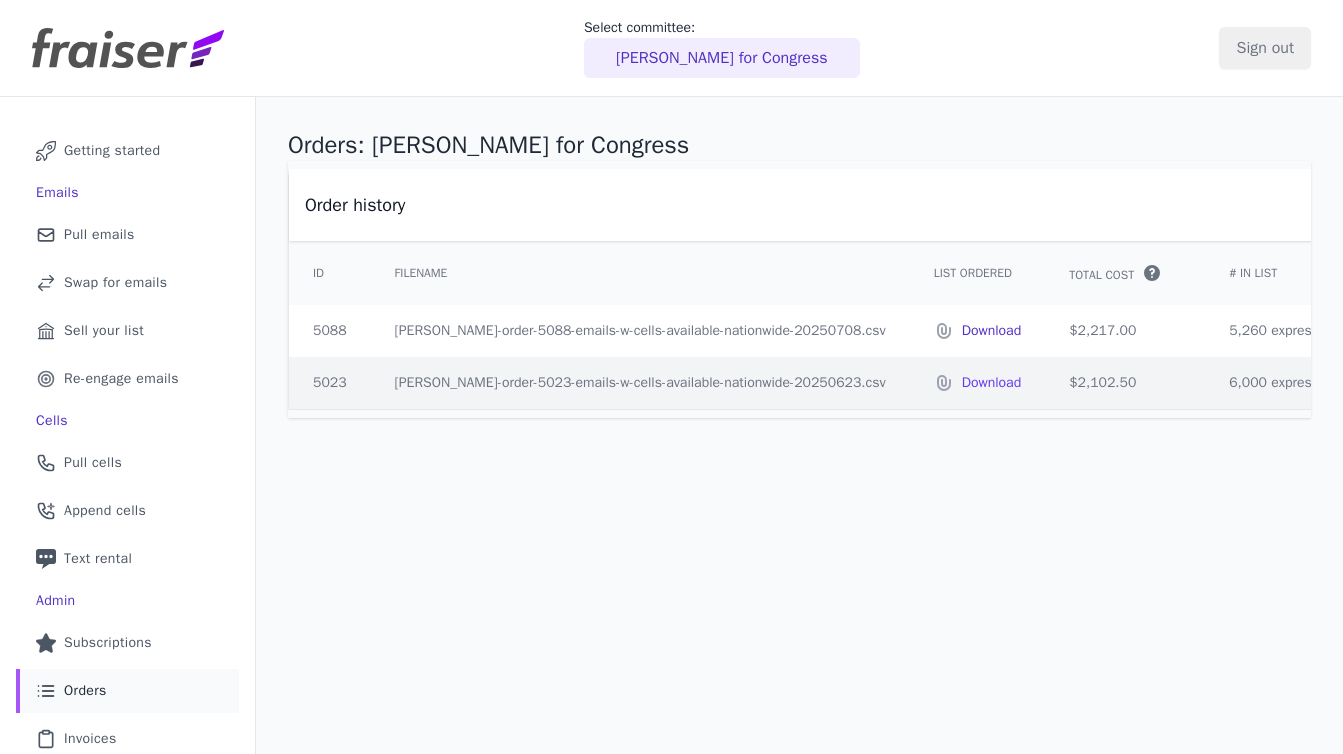 click on "Download" at bounding box center [992, 331] 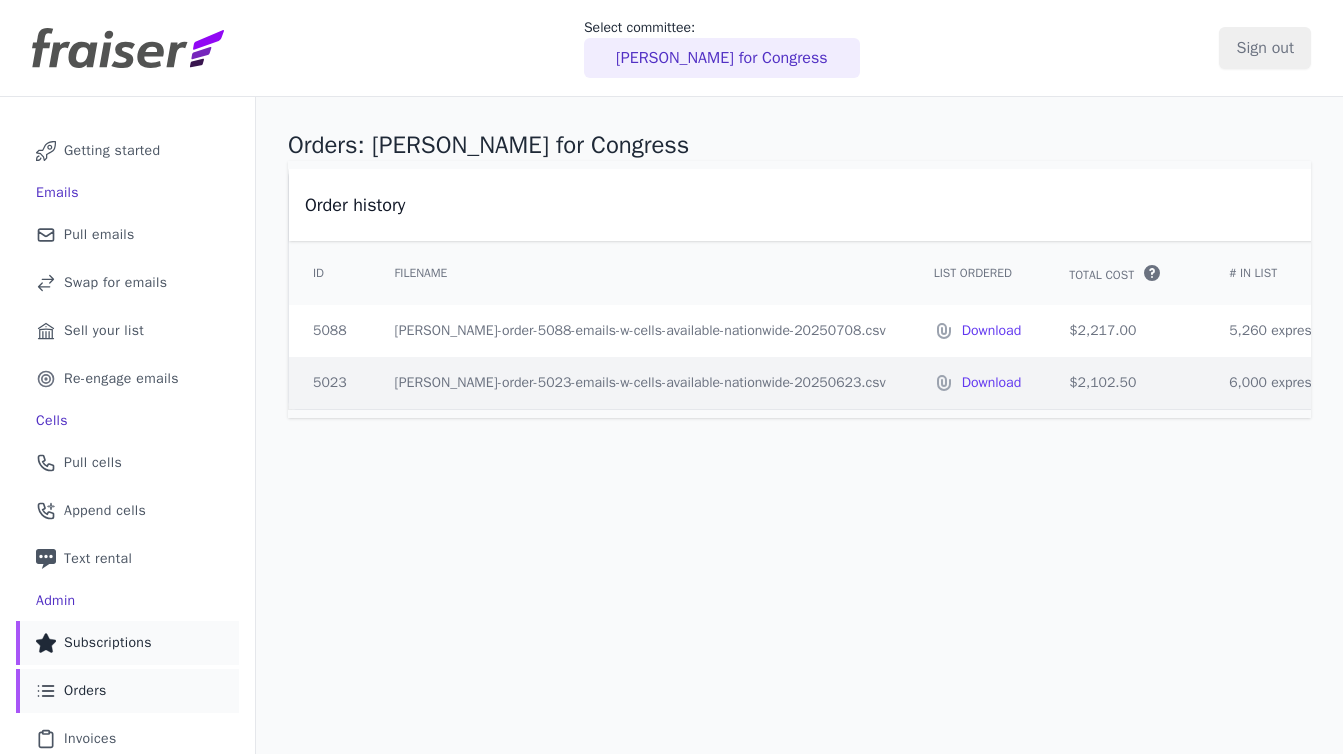 scroll, scrollTop: 91, scrollLeft: 0, axis: vertical 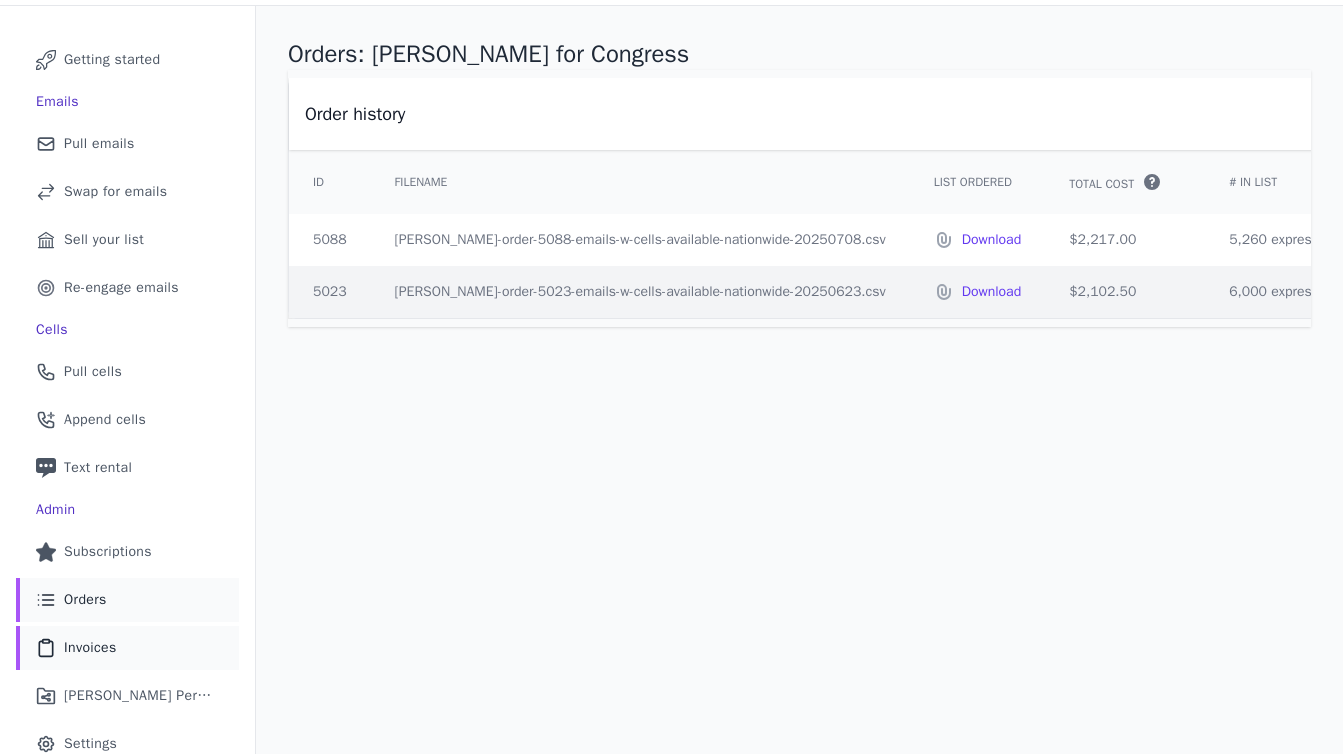 click on "Clipboard Icon Outline of a clipboard
Invoices" at bounding box center (127, 648) 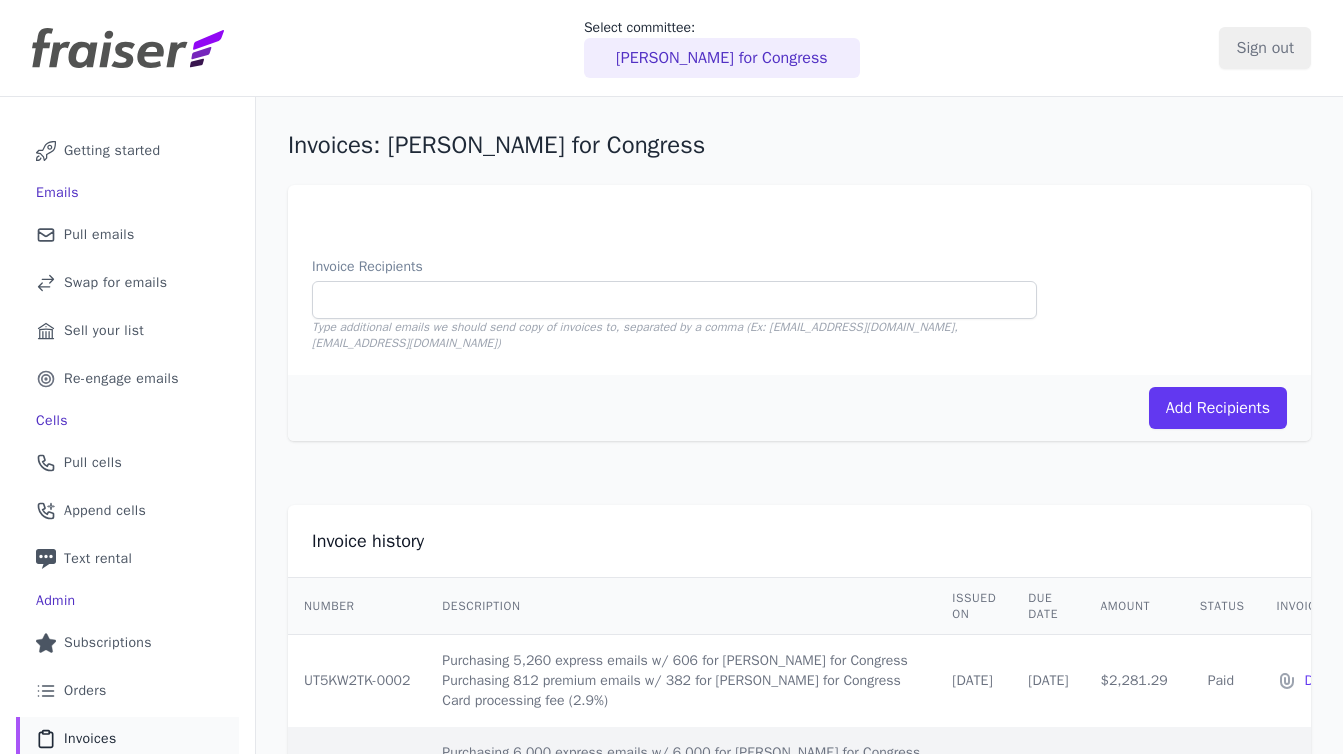 scroll, scrollTop: 0, scrollLeft: 0, axis: both 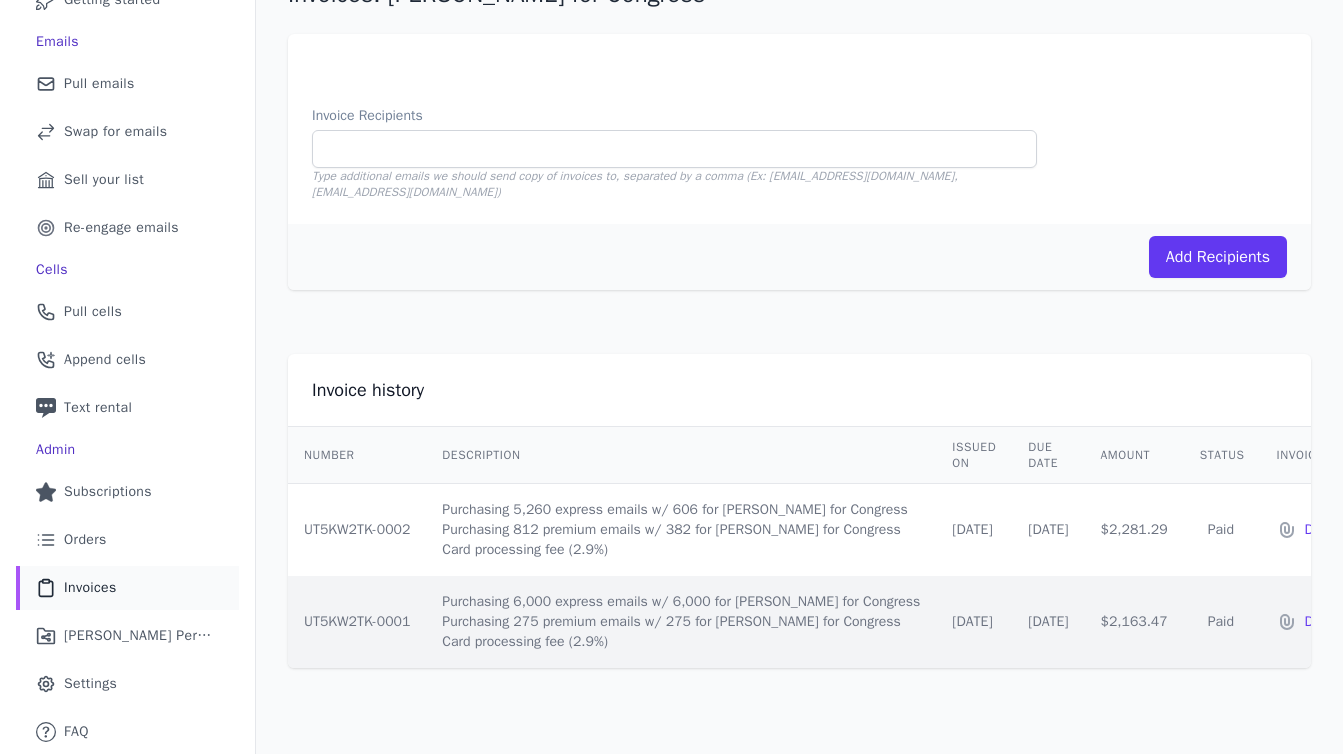 click on "Paid" at bounding box center [1222, 530] 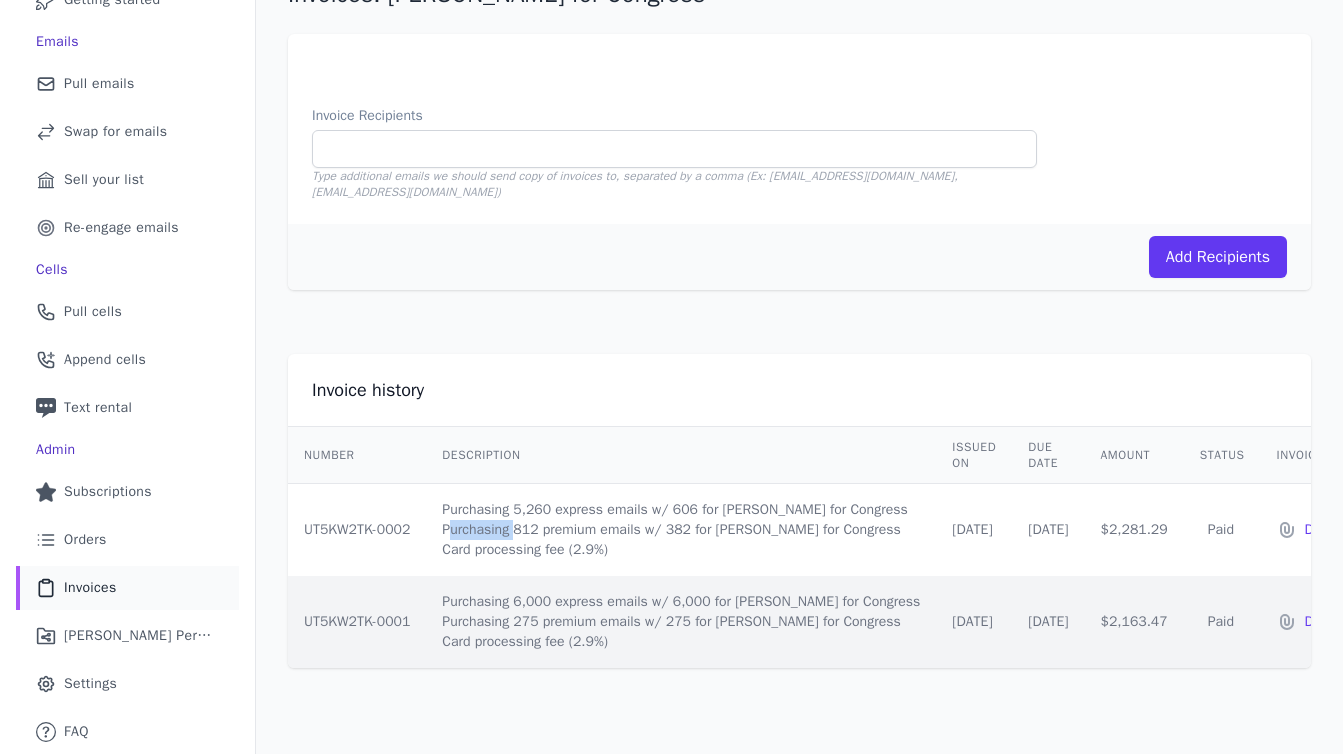 click on "Purchasing 5,260 express emails w/ 606  for Kevin Morrison for Congress   Purchasing 812 premium emails w/ 382  for Kevin Morrison for Congress   Card processing fee (2.9%)" at bounding box center [681, 530] 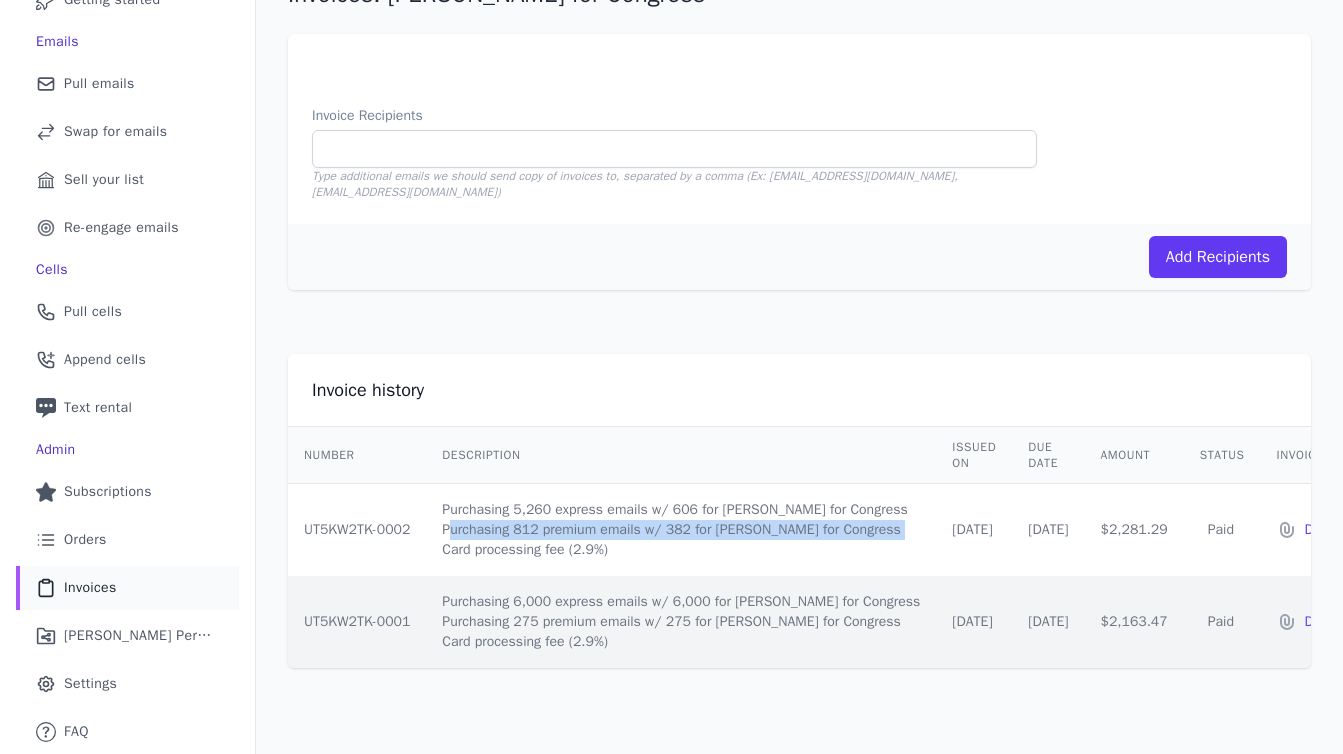 click on "Purchasing 5,260 express emails w/ 606  for Kevin Morrison for Congress   Purchasing 812 premium emails w/ 382  for Kevin Morrison for Congress   Card processing fee (2.9%)" at bounding box center (681, 530) 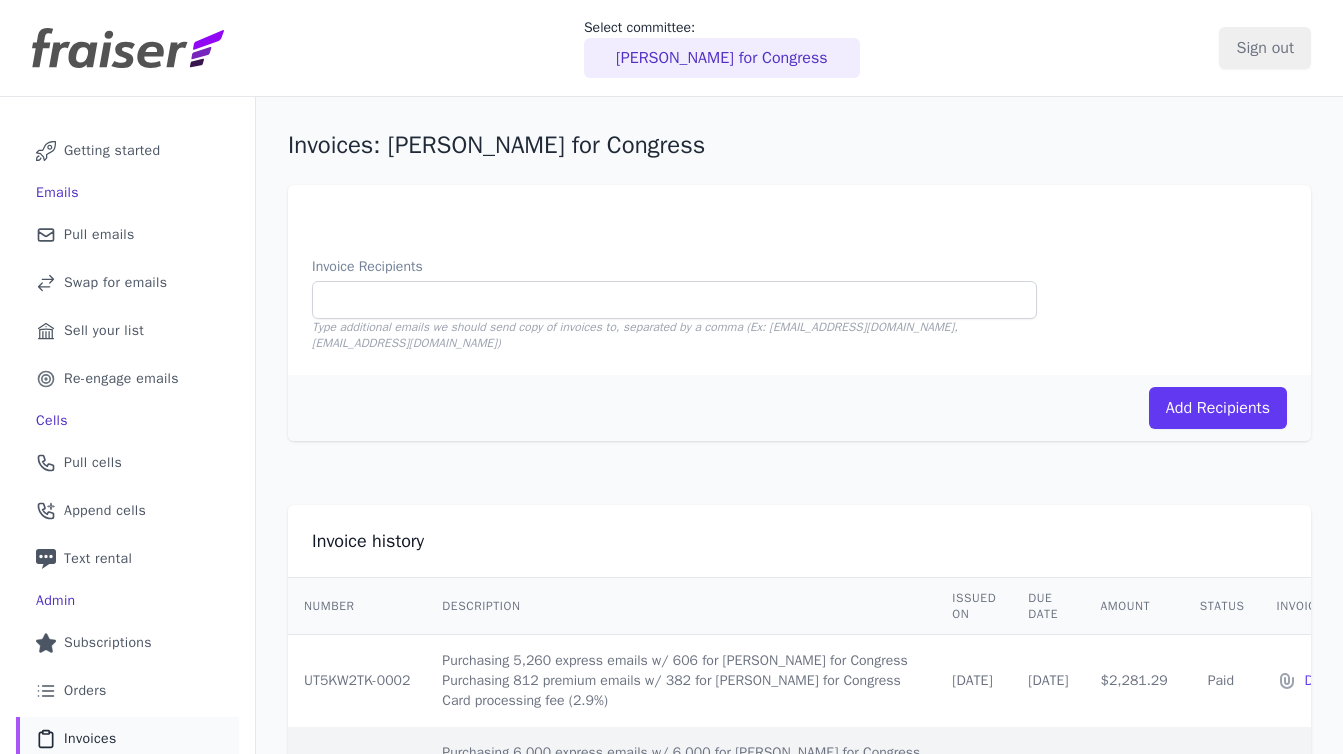 click on "Invoice history" at bounding box center [799, 541] 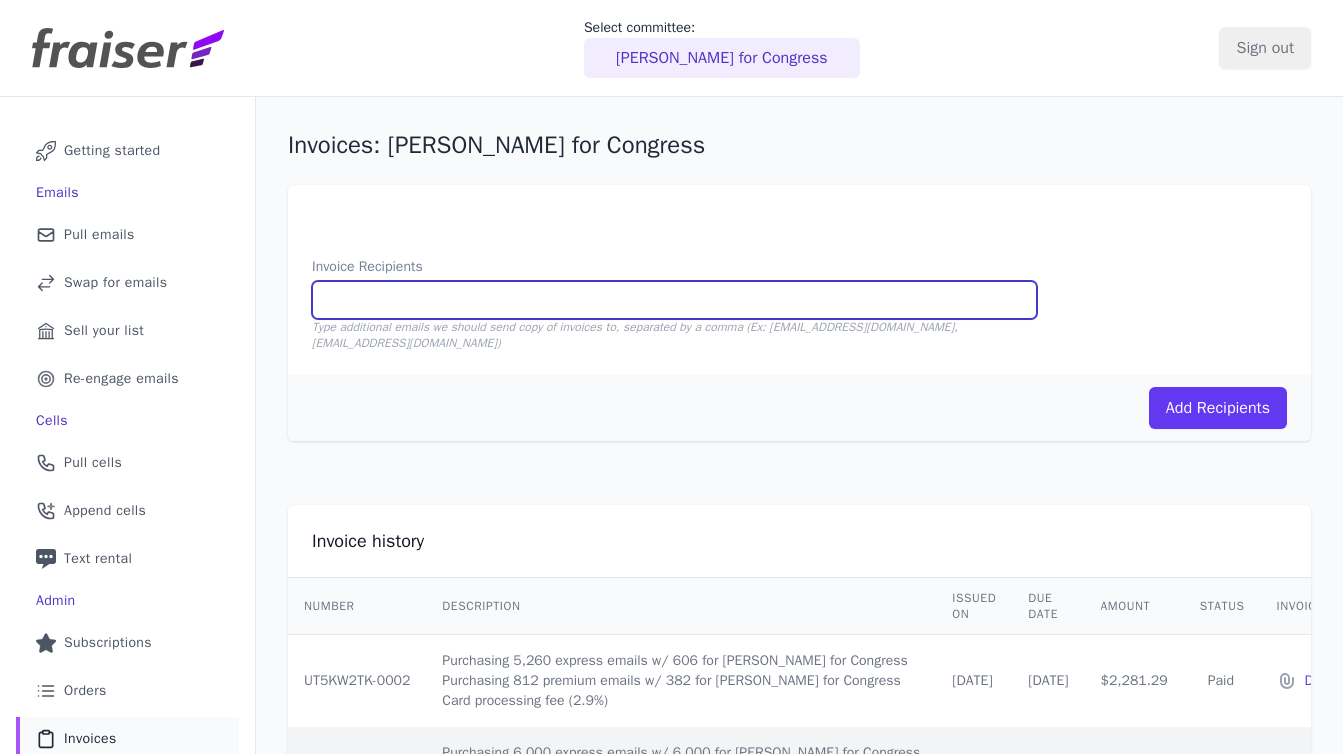 click on "Invoice Recipients" at bounding box center [674, 300] 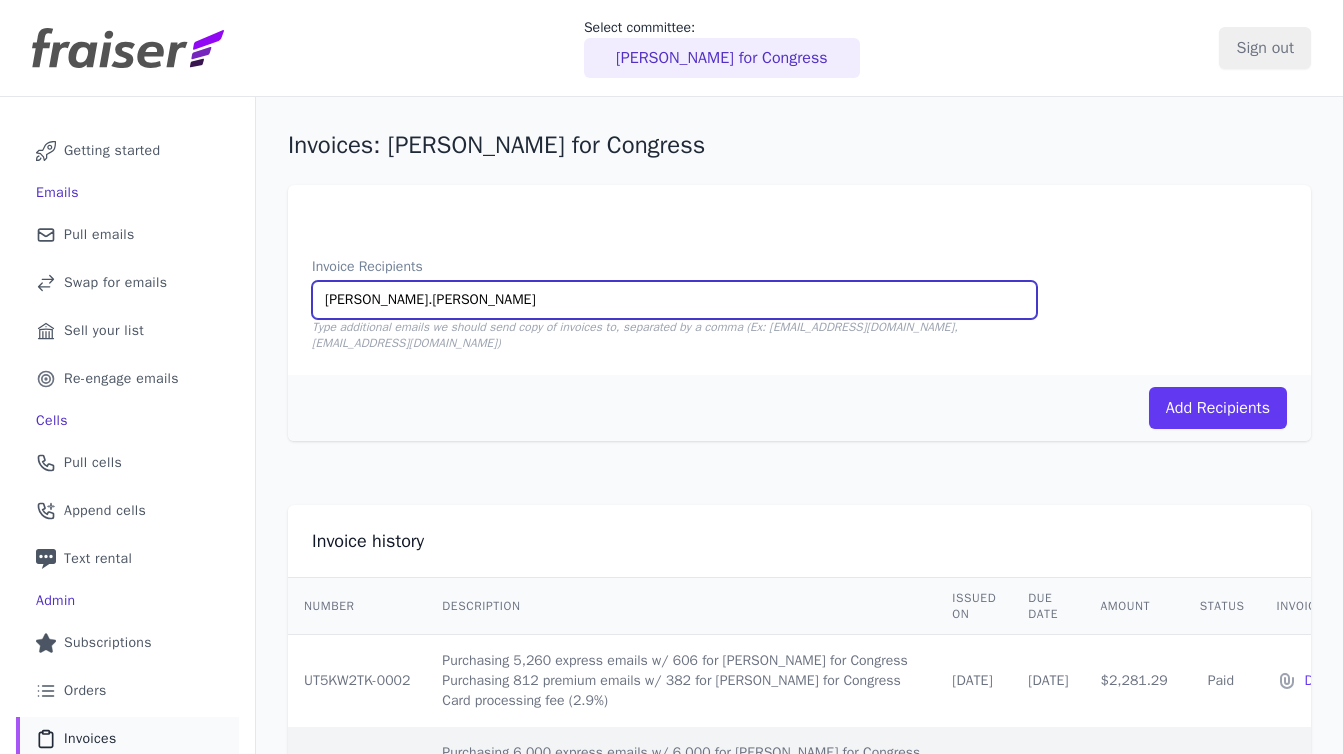 type on "tanner.holcomb" 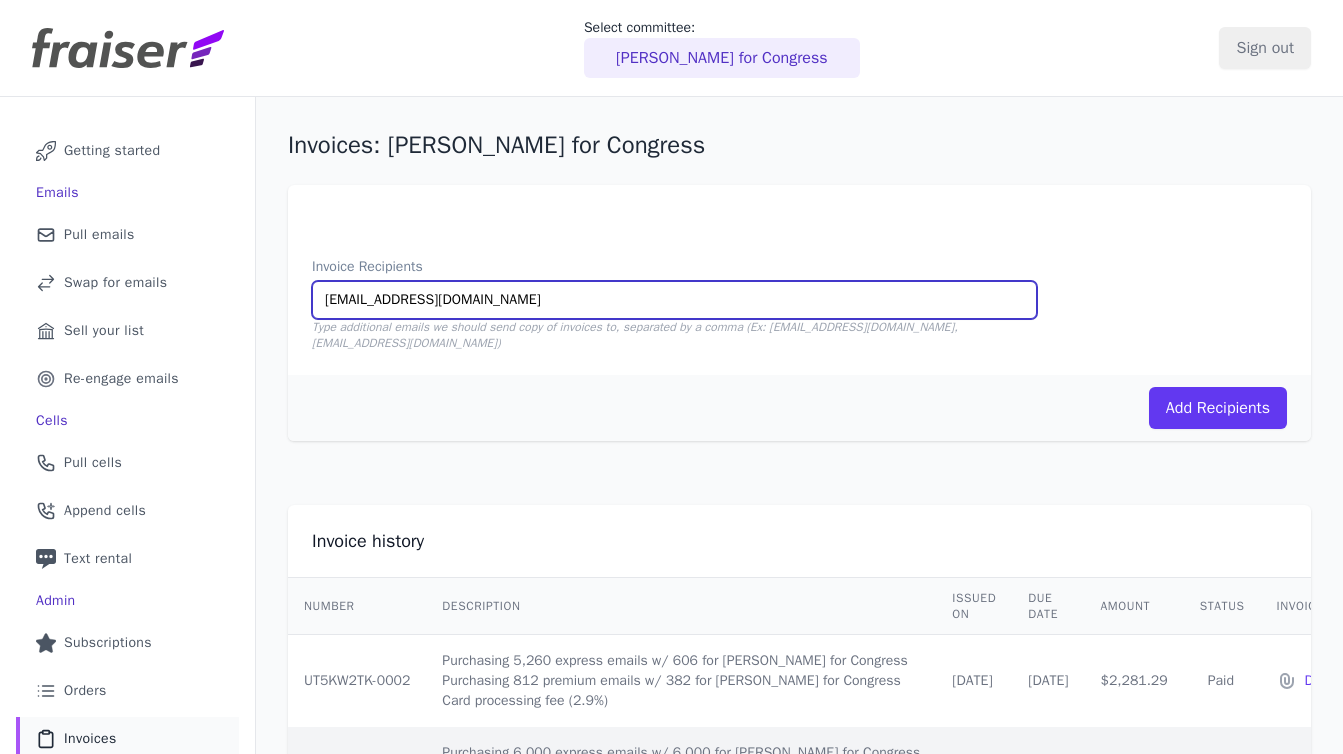 type on "info@kevinmorrisonforcongress.com" 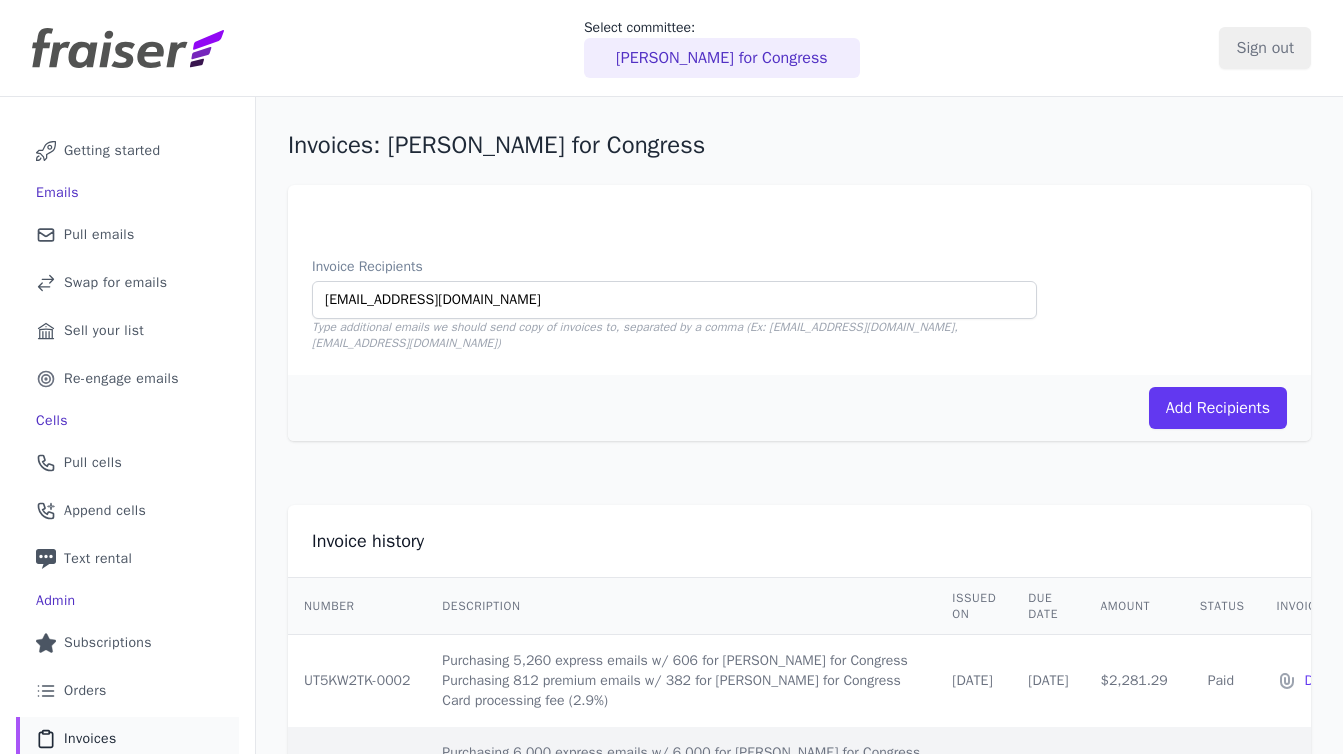 click on "Add Recipients" at bounding box center (799, 408) 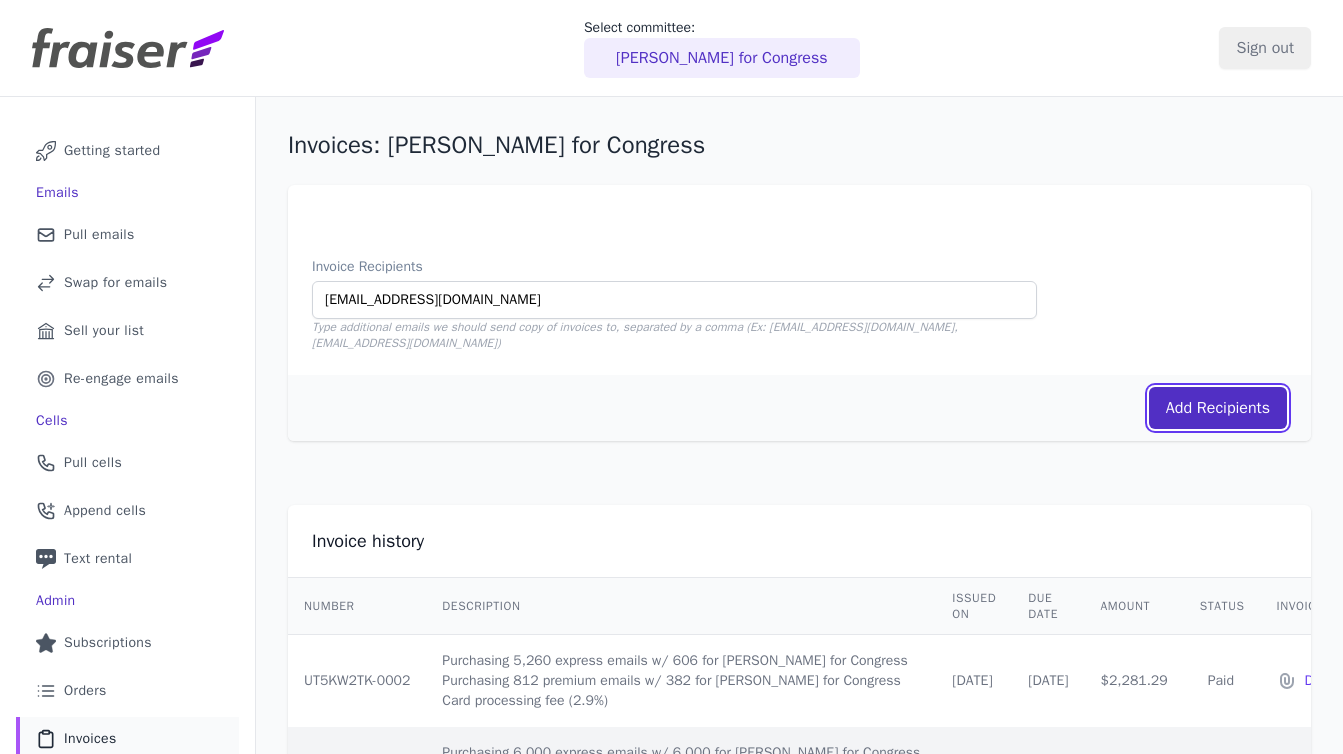click on "Add Recipients" at bounding box center (1218, 408) 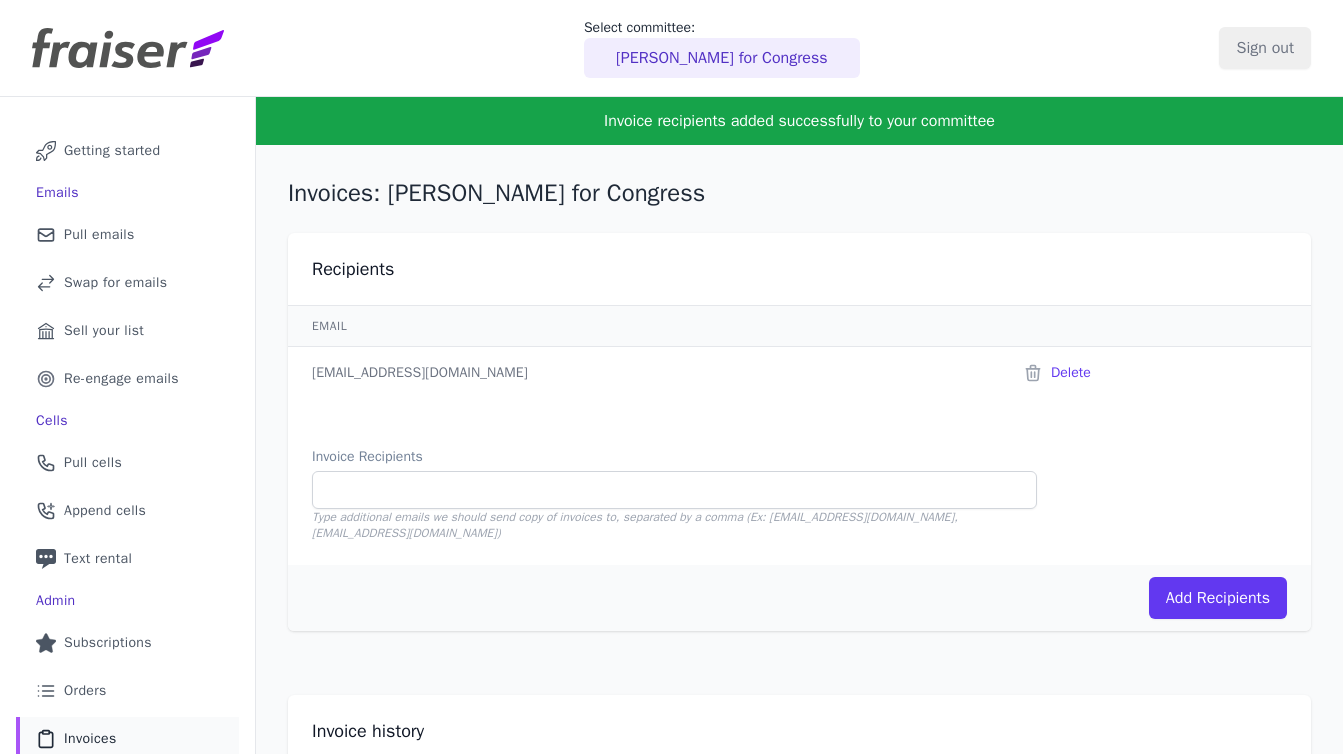 scroll, scrollTop: 0, scrollLeft: 0, axis: both 